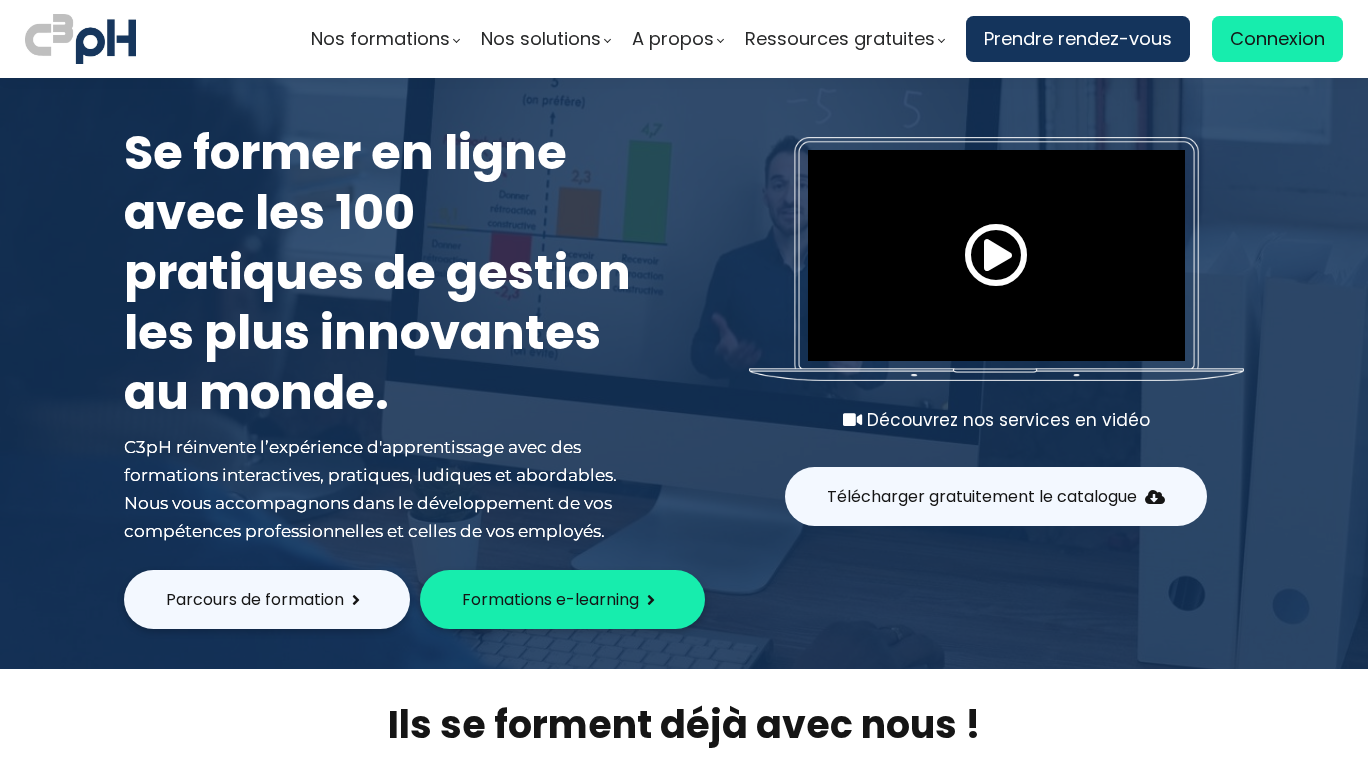 scroll, scrollTop: 0, scrollLeft: 0, axis: both 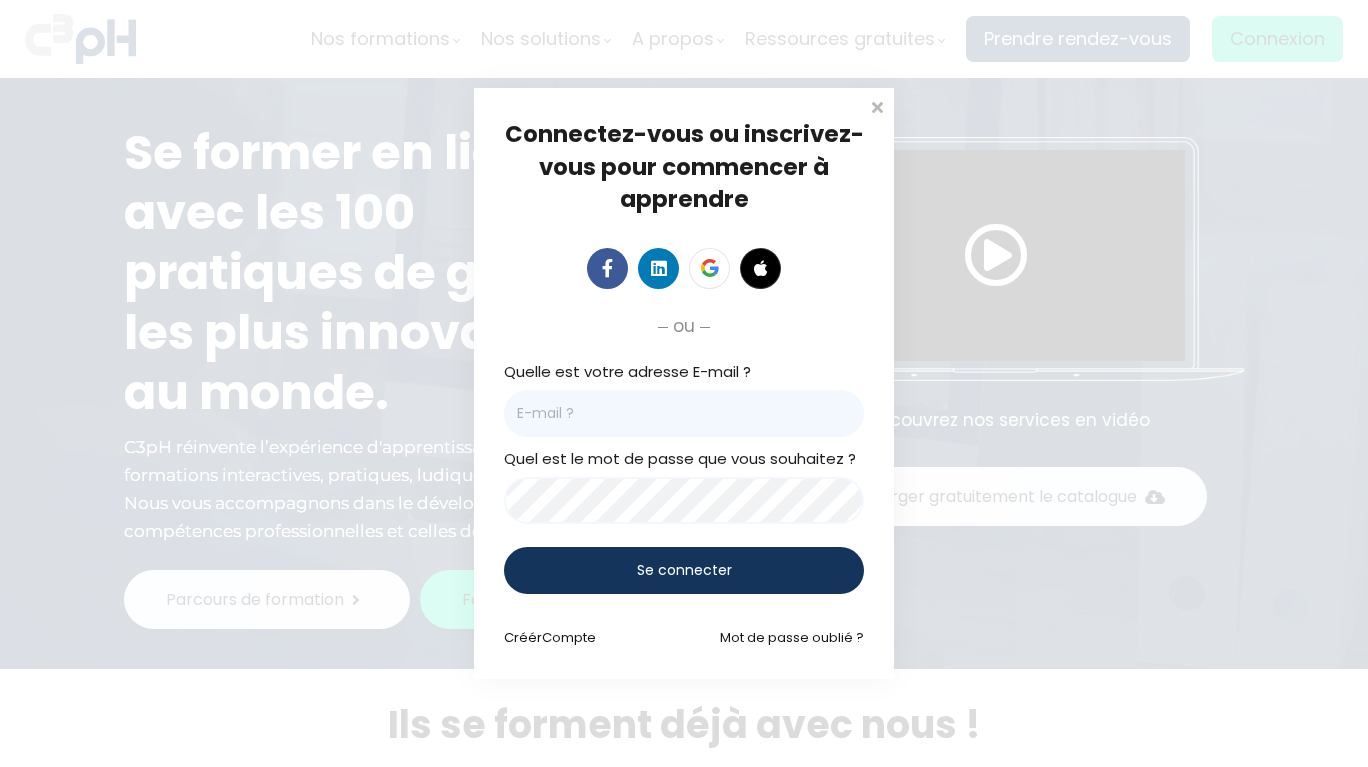 click at bounding box center [684, 413] 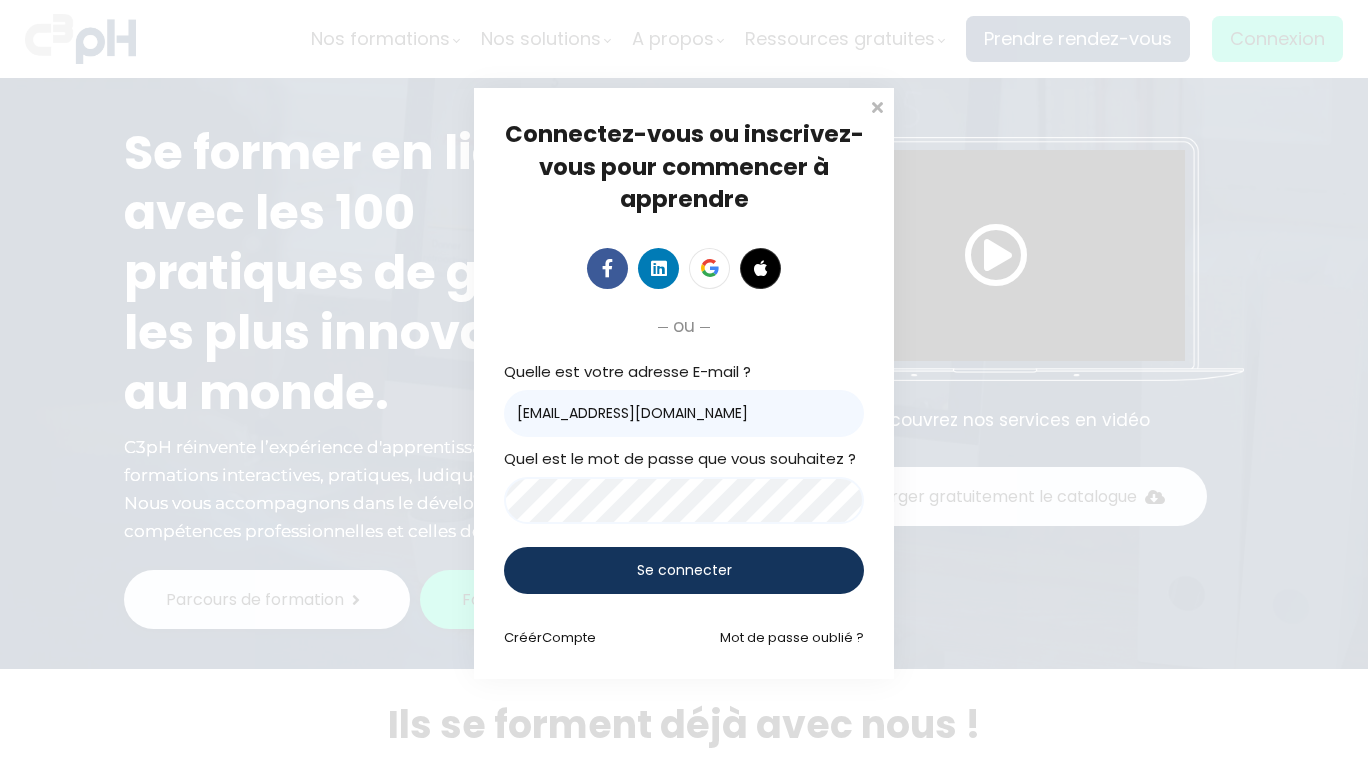 type on "kamelia.moumni@outlook.com" 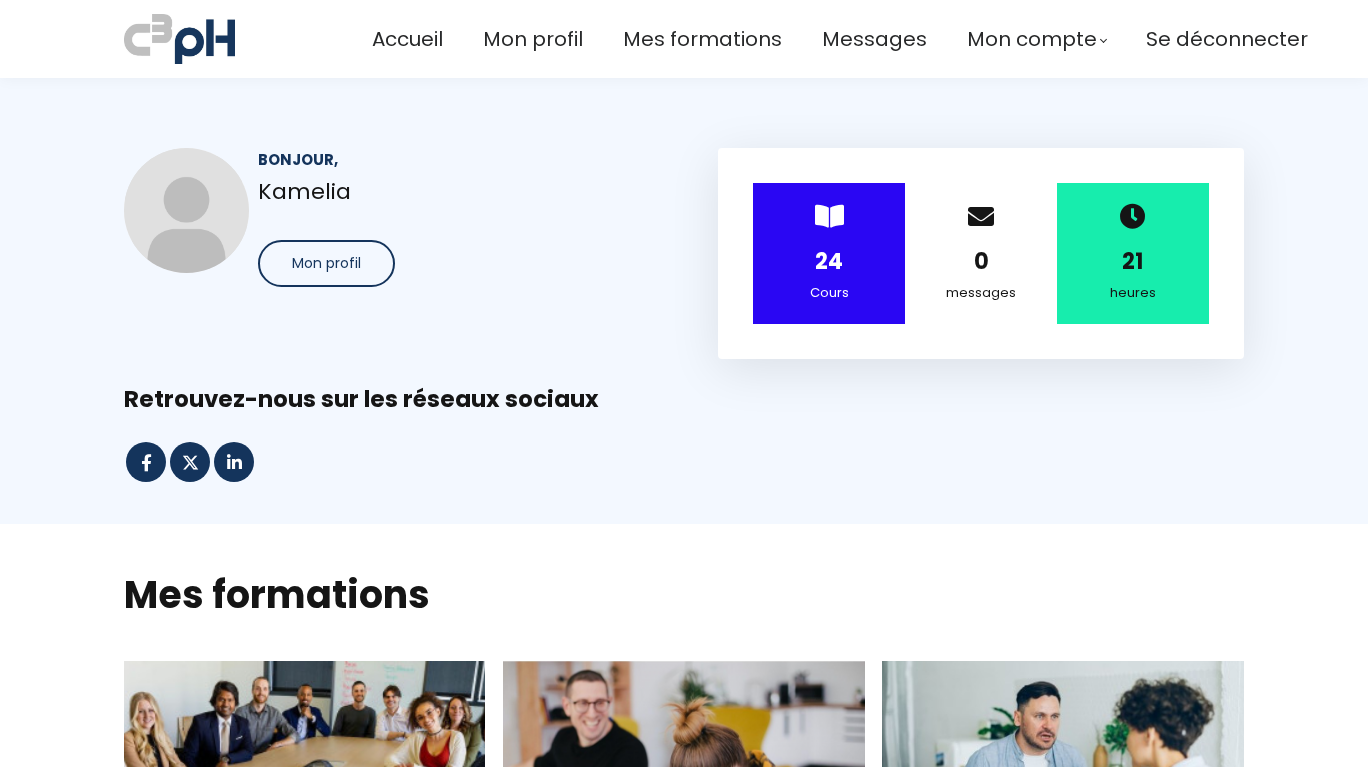 scroll, scrollTop: 0, scrollLeft: 0, axis: both 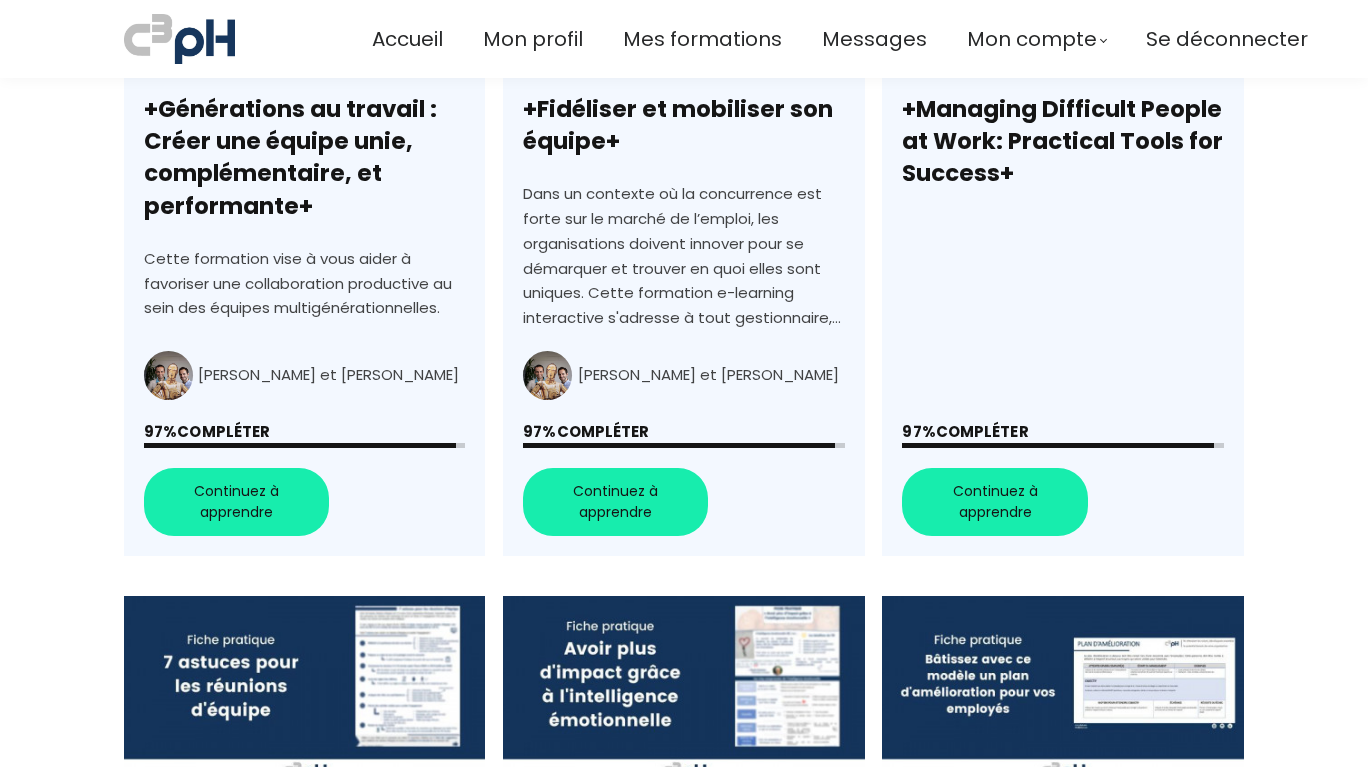 click on "+Générations au travail : Créer une équipe unie, complémentaire, et performante+" at bounding box center [304, 213] 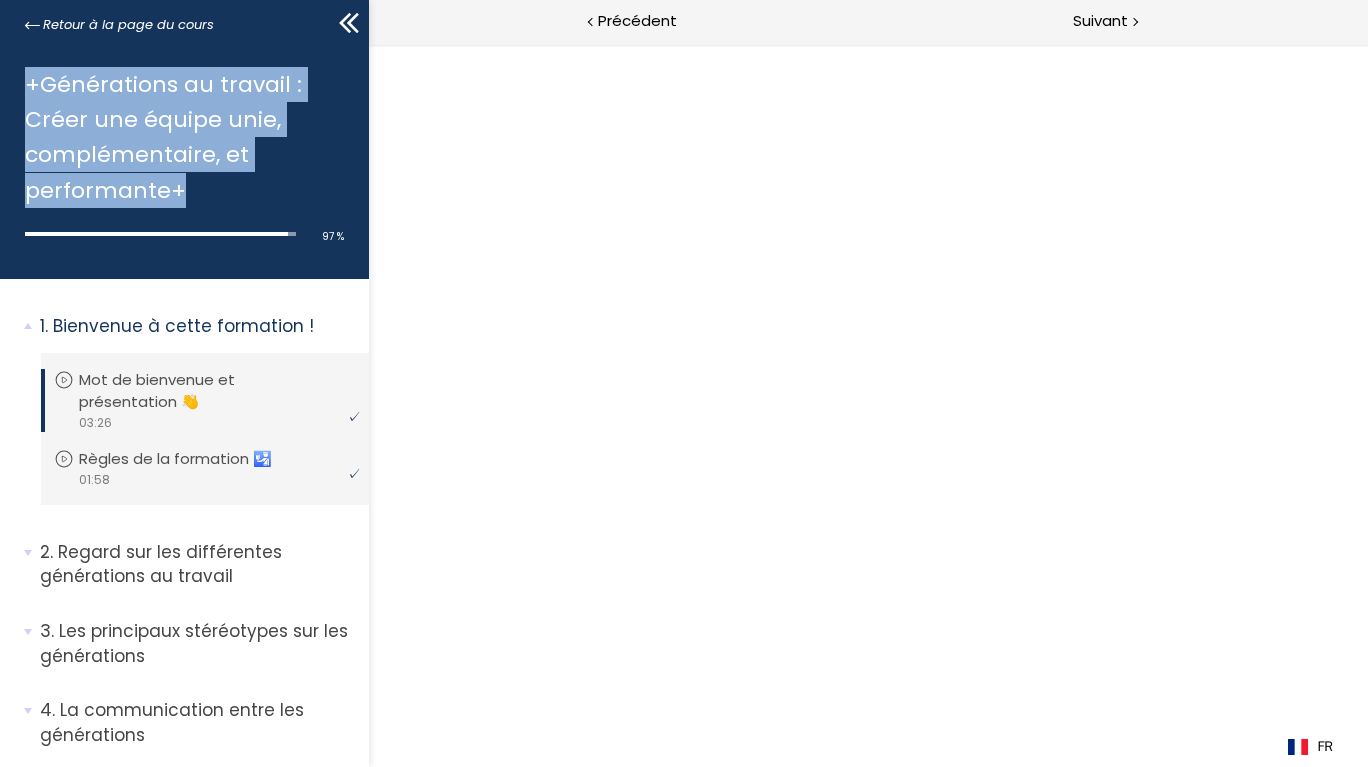 scroll, scrollTop: 0, scrollLeft: 0, axis: both 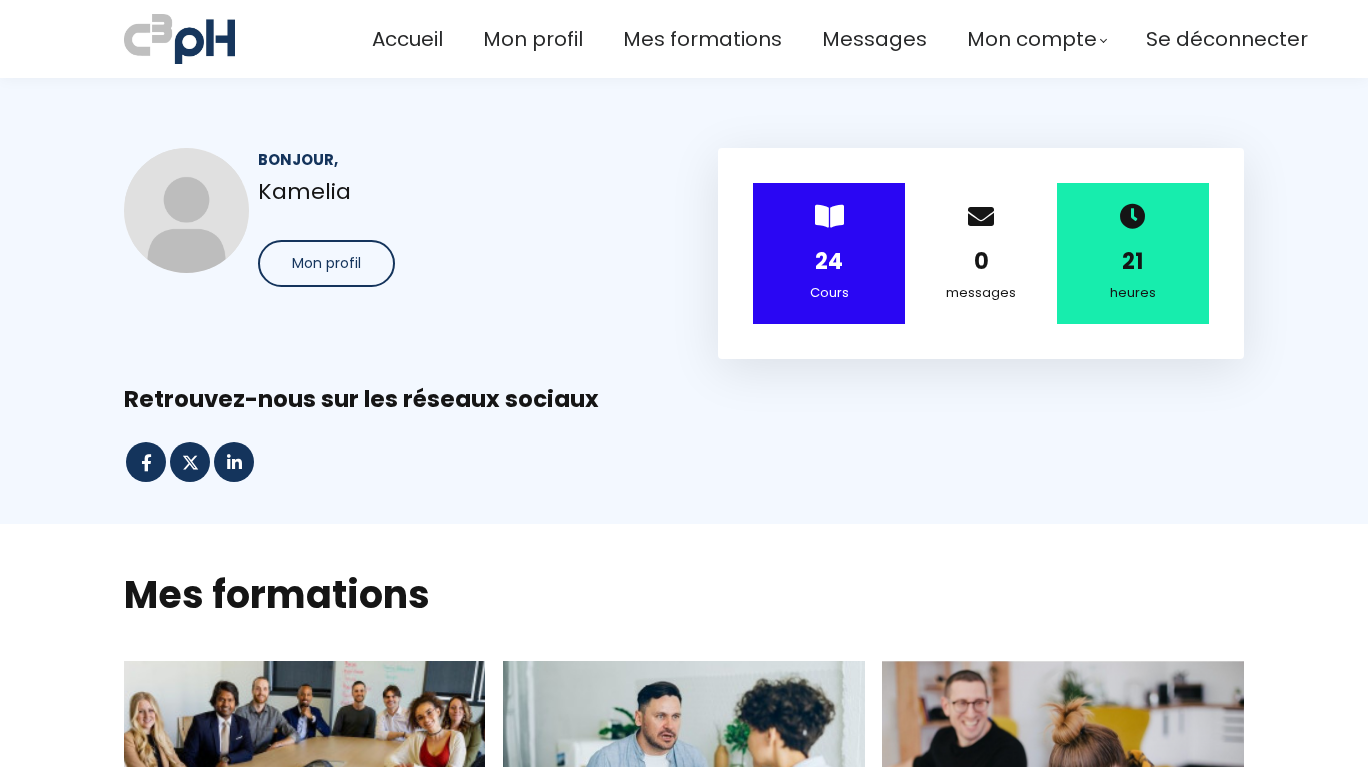 click on "+Managing Difficult People at Work: Practical Tools for Success+" at bounding box center [683, 1004] 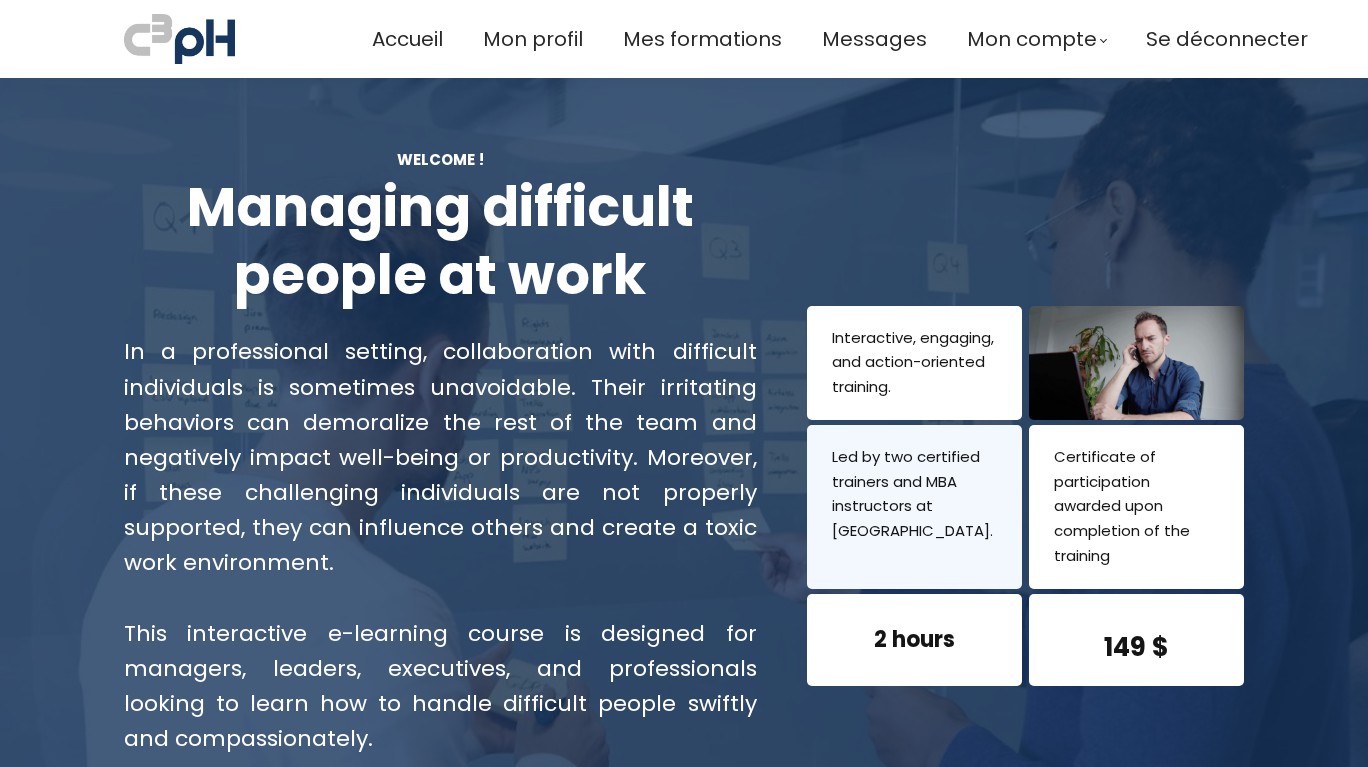 scroll, scrollTop: 0, scrollLeft: 0, axis: both 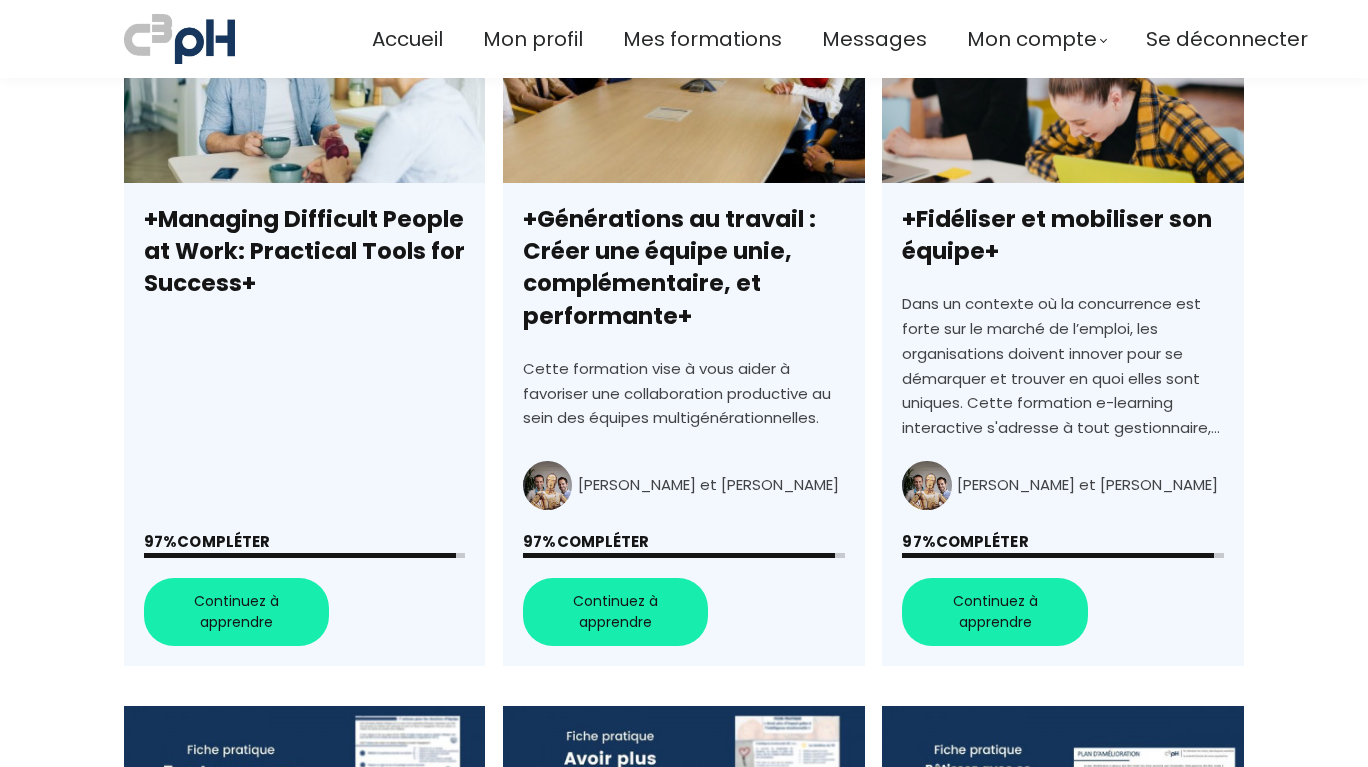click on "+Fidéliser et mobiliser son équipe+" at bounding box center (1062, 323) 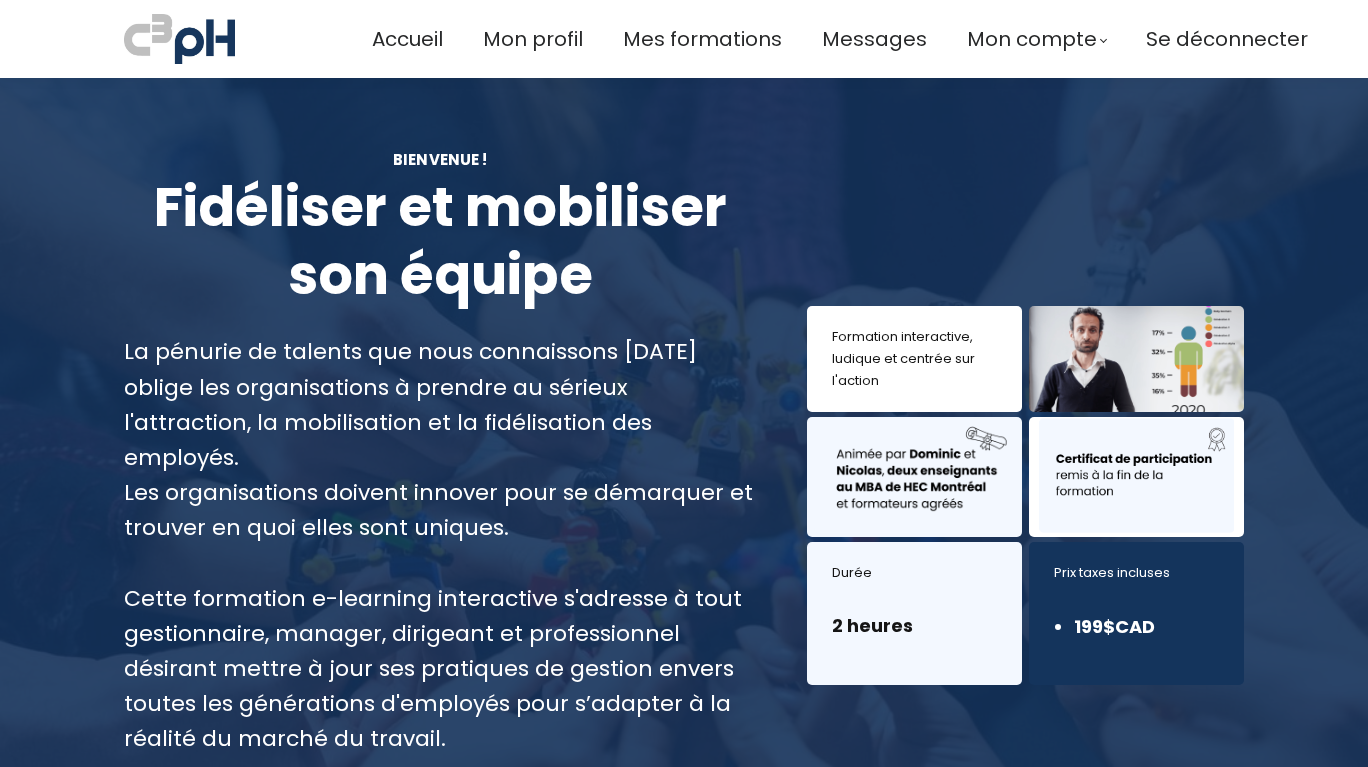click on "Continuez à apprendre" at bounding box center (440, 819) 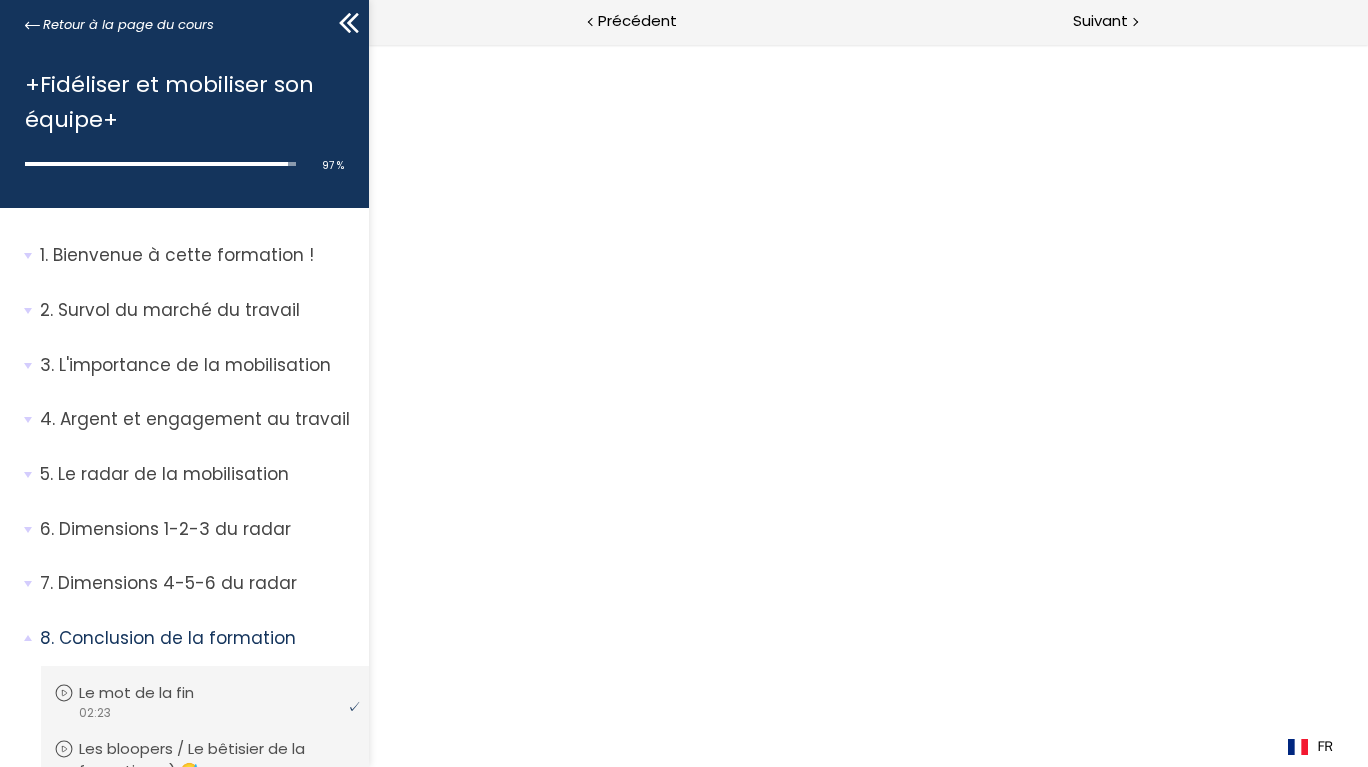 click on "+Fidéliser et mobiliser son équipe+      97 %   complete" at bounding box center [184, 126] 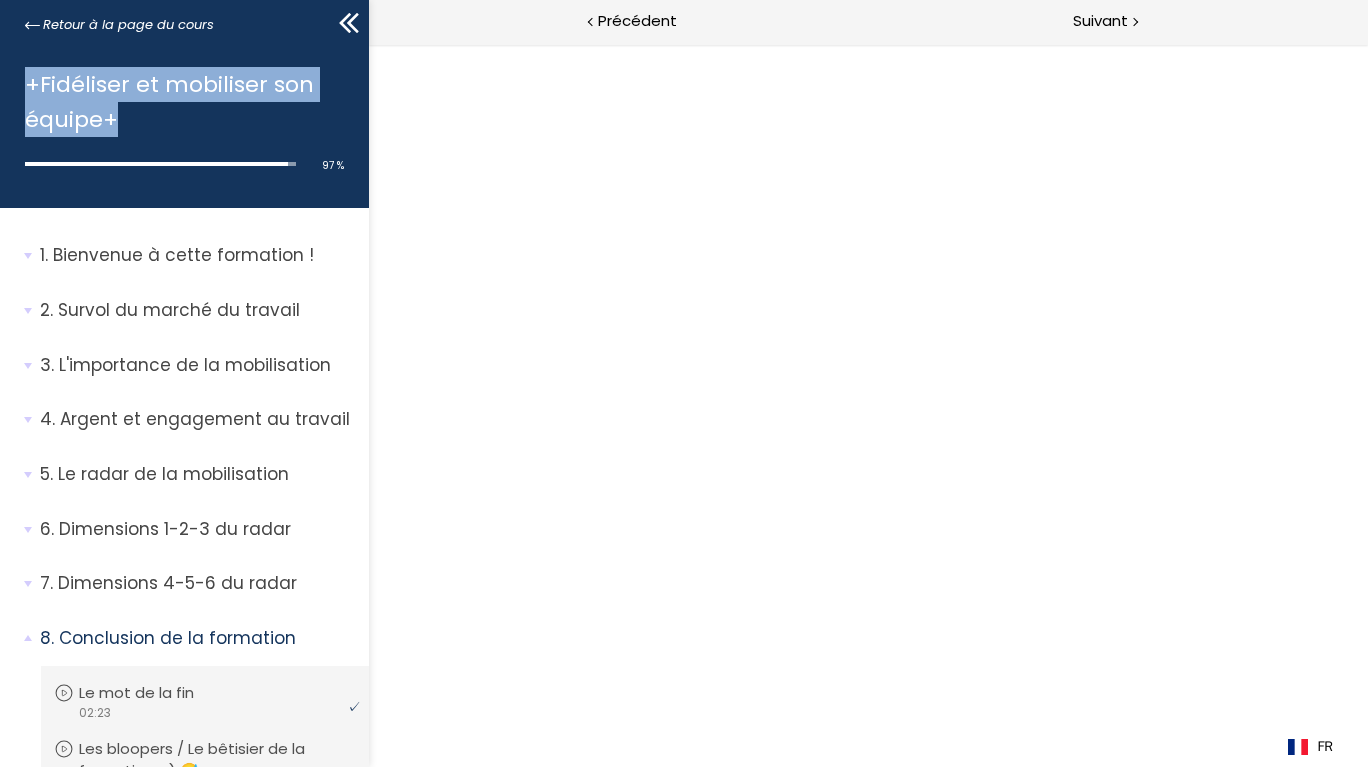 scroll, scrollTop: 351, scrollLeft: 0, axis: vertical 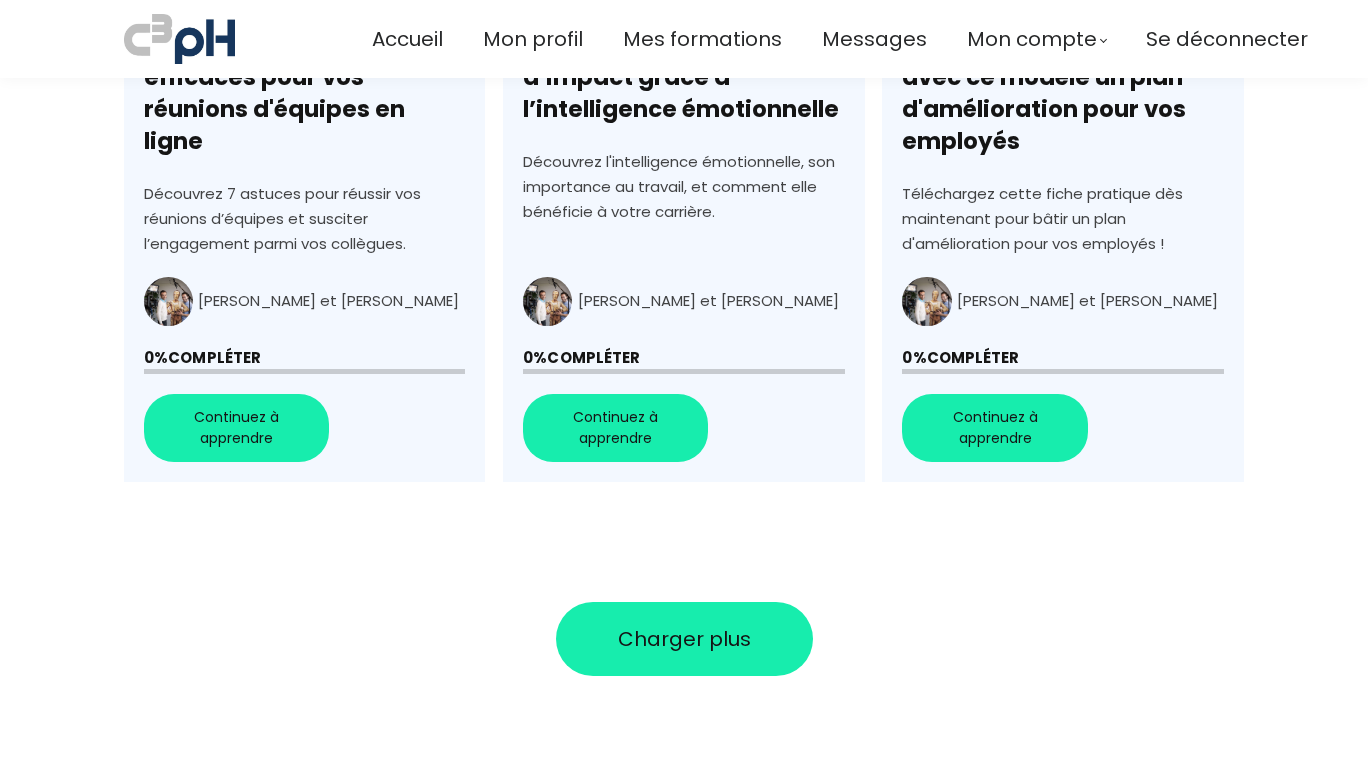 click on "Charger plus" at bounding box center [684, 639] 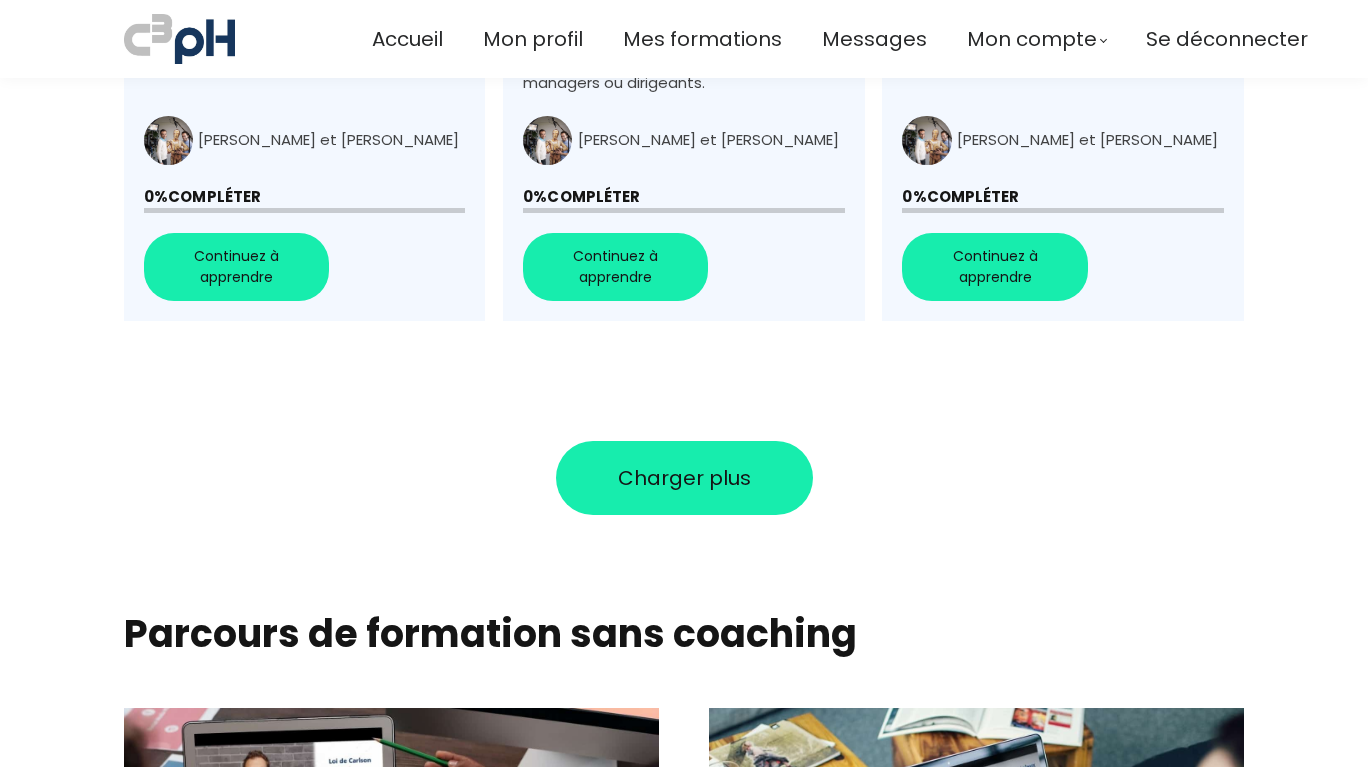 scroll, scrollTop: 3230, scrollLeft: 0, axis: vertical 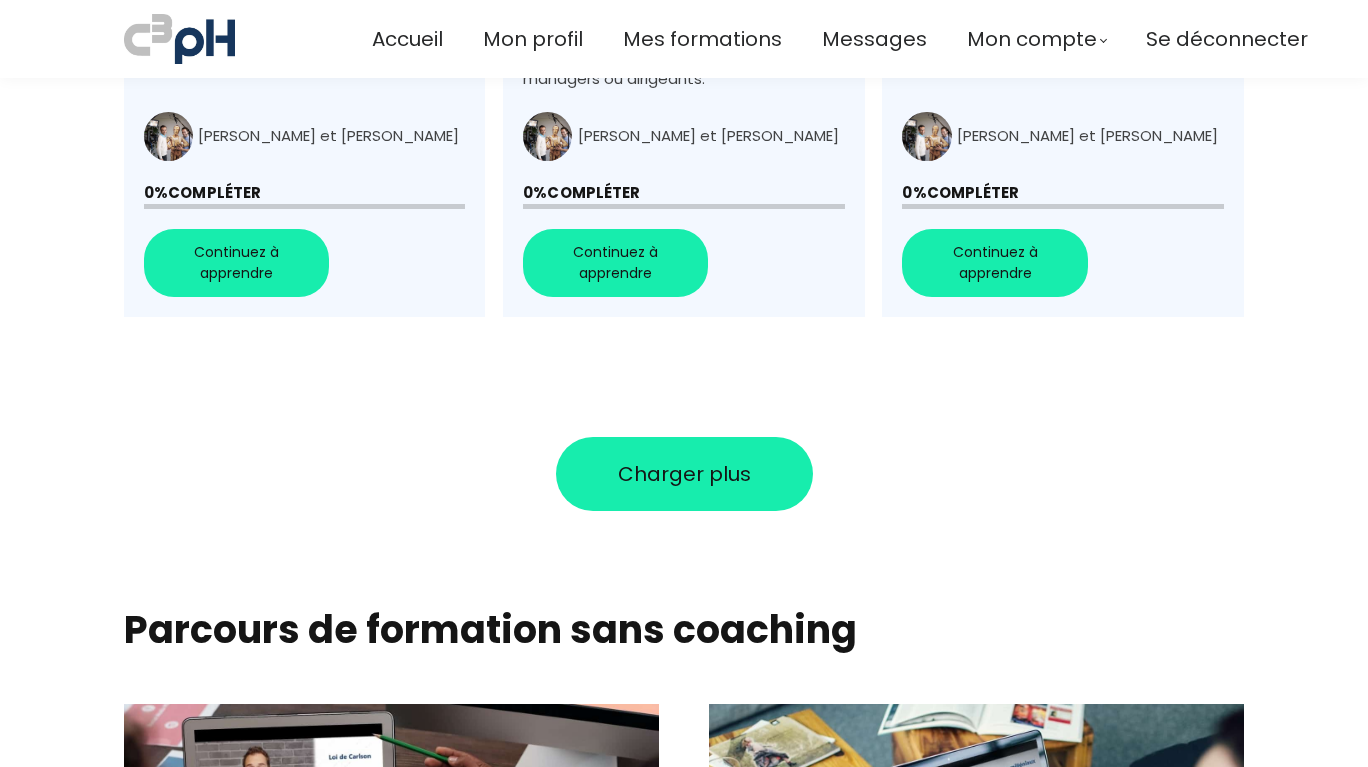 click on "Charger plus" at bounding box center (684, 474) 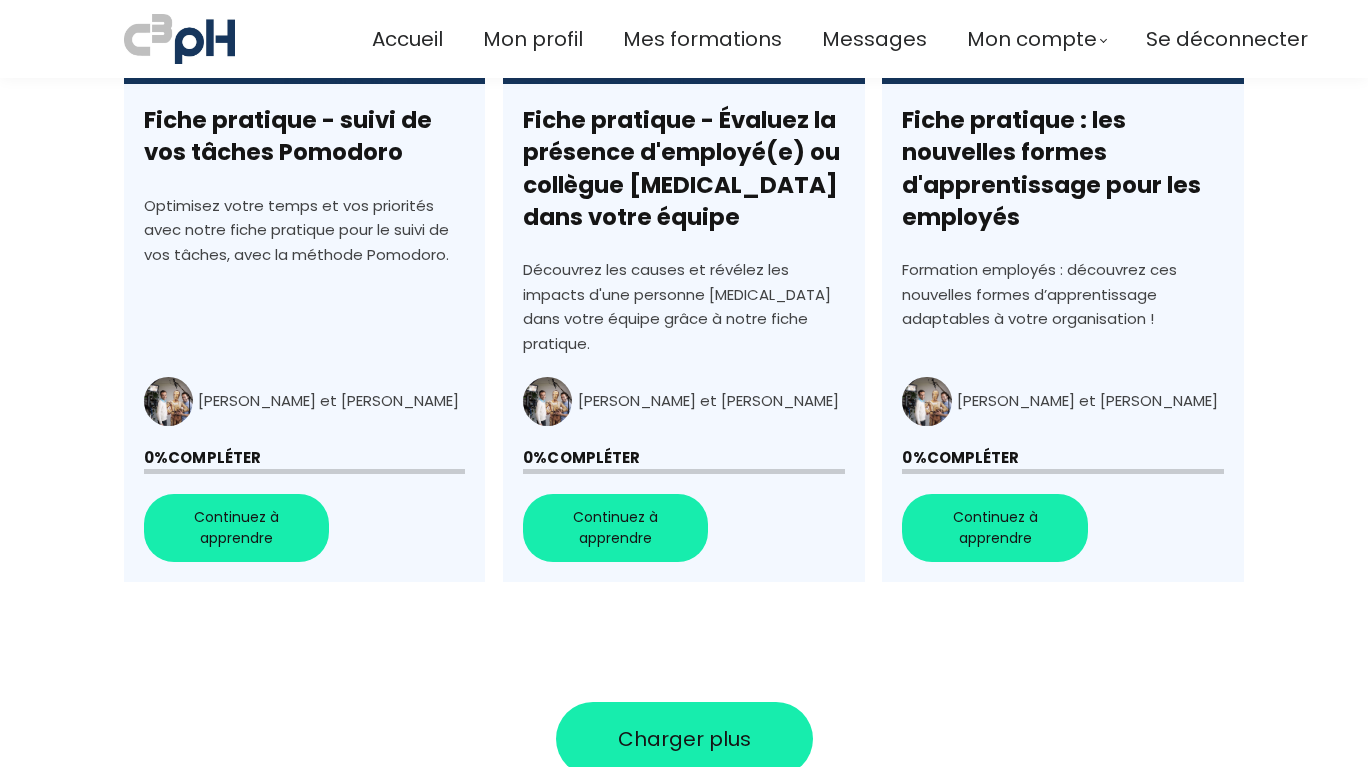scroll, scrollTop: 4786, scrollLeft: 0, axis: vertical 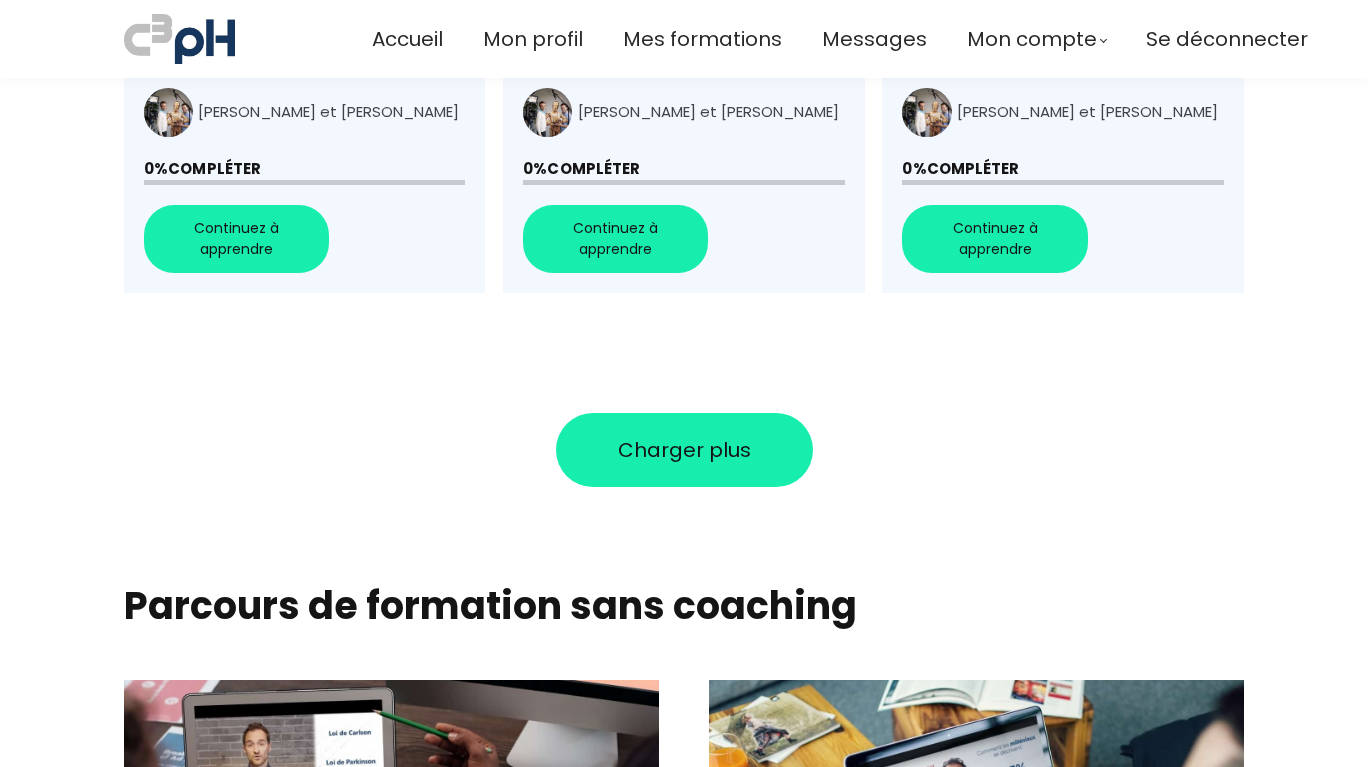 click on "Charger plus" at bounding box center [684, 450] 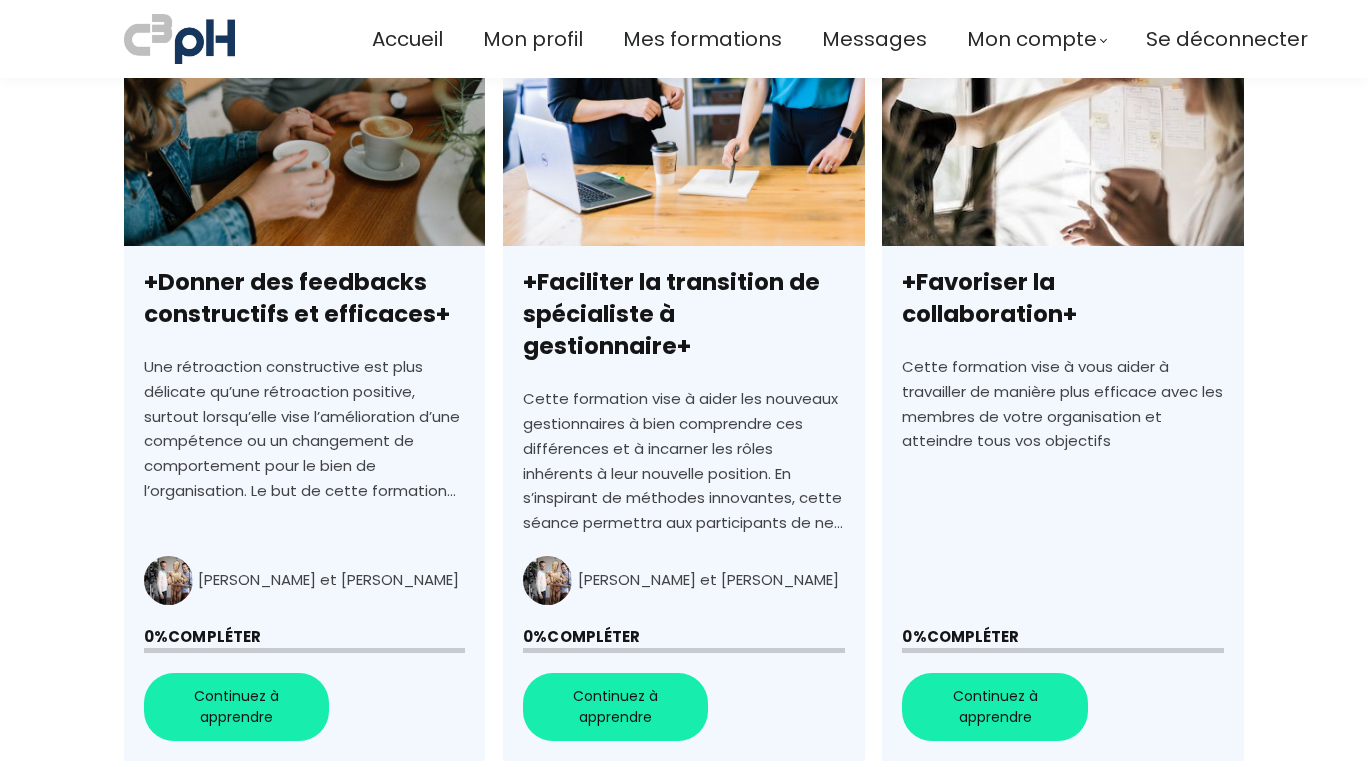 scroll, scrollTop: 5080, scrollLeft: 0, axis: vertical 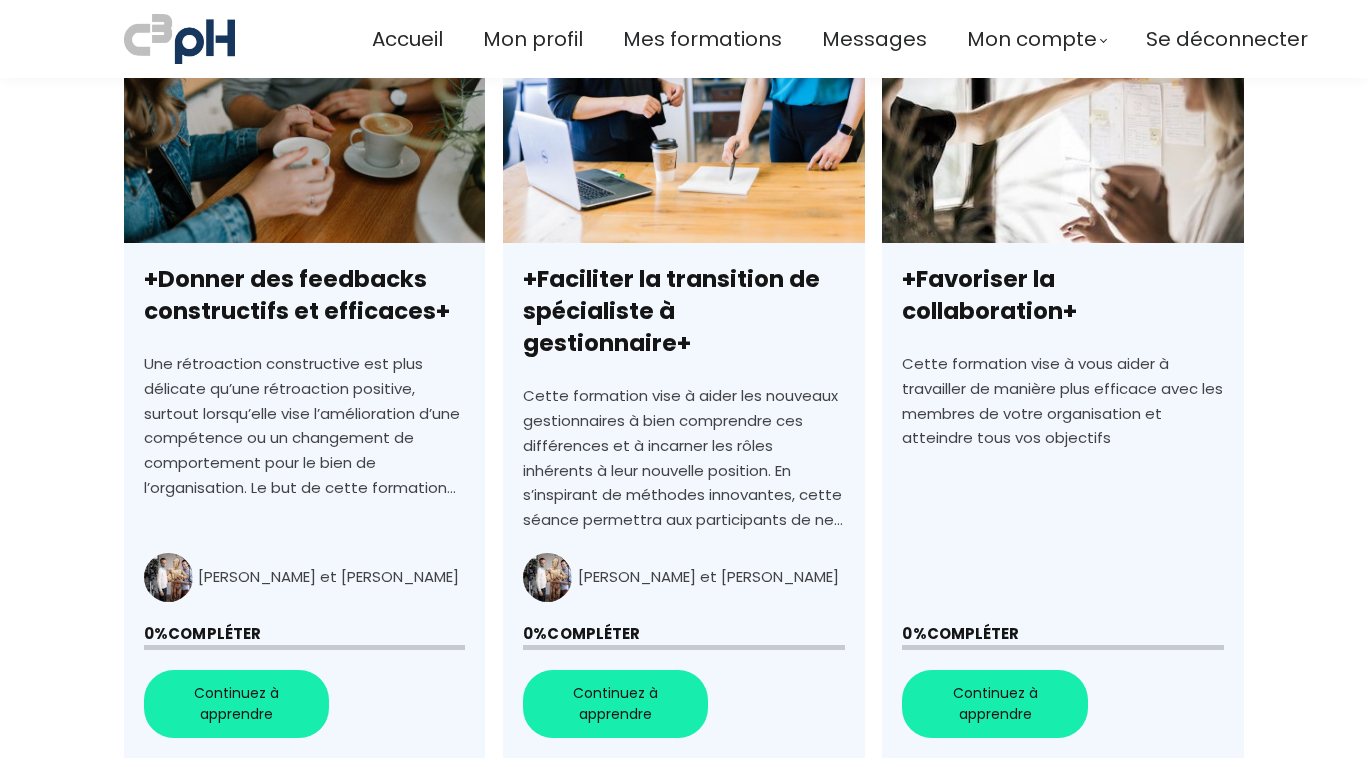 click on "+Donner des feedbacks constructifs et efficaces+" at bounding box center [304, 398] 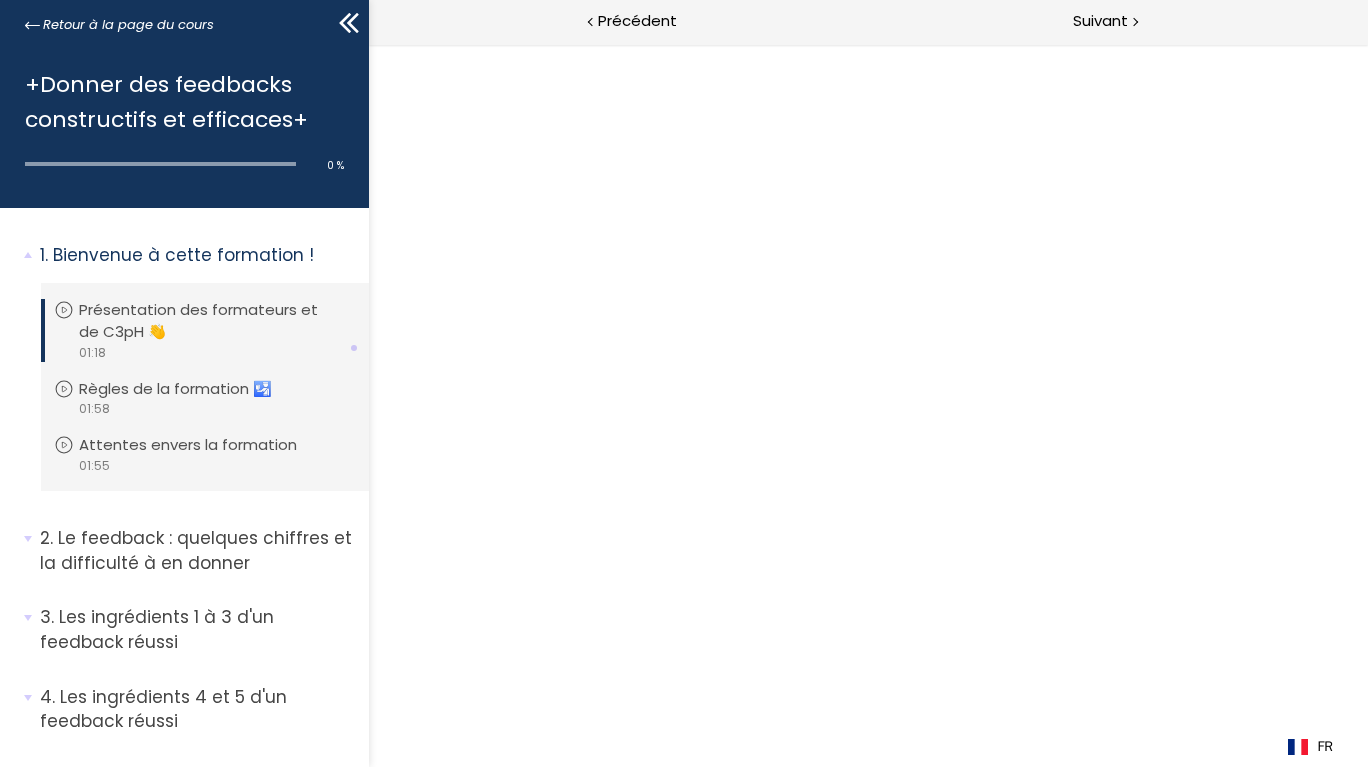 click on "Conclusion de la formation" at bounding box center (197, 1039) 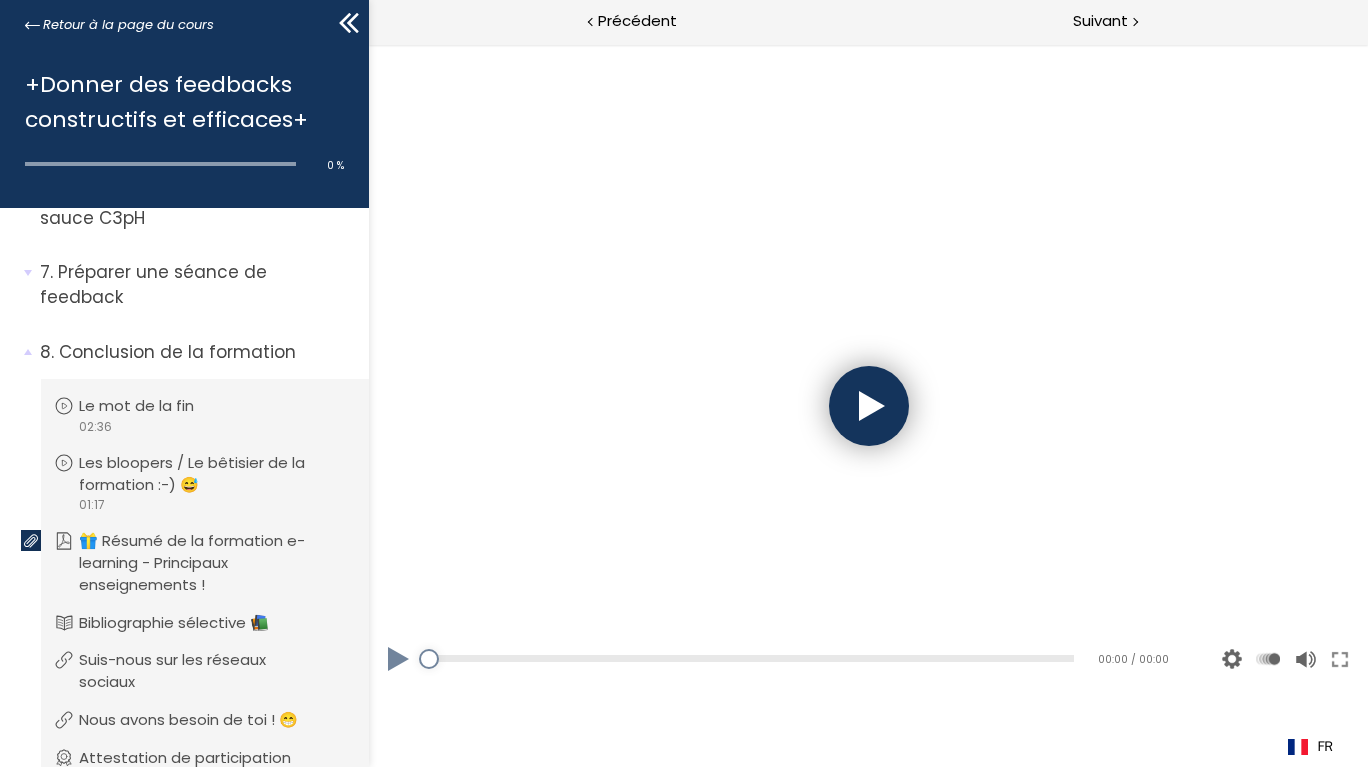 scroll, scrollTop: 788, scrollLeft: 0, axis: vertical 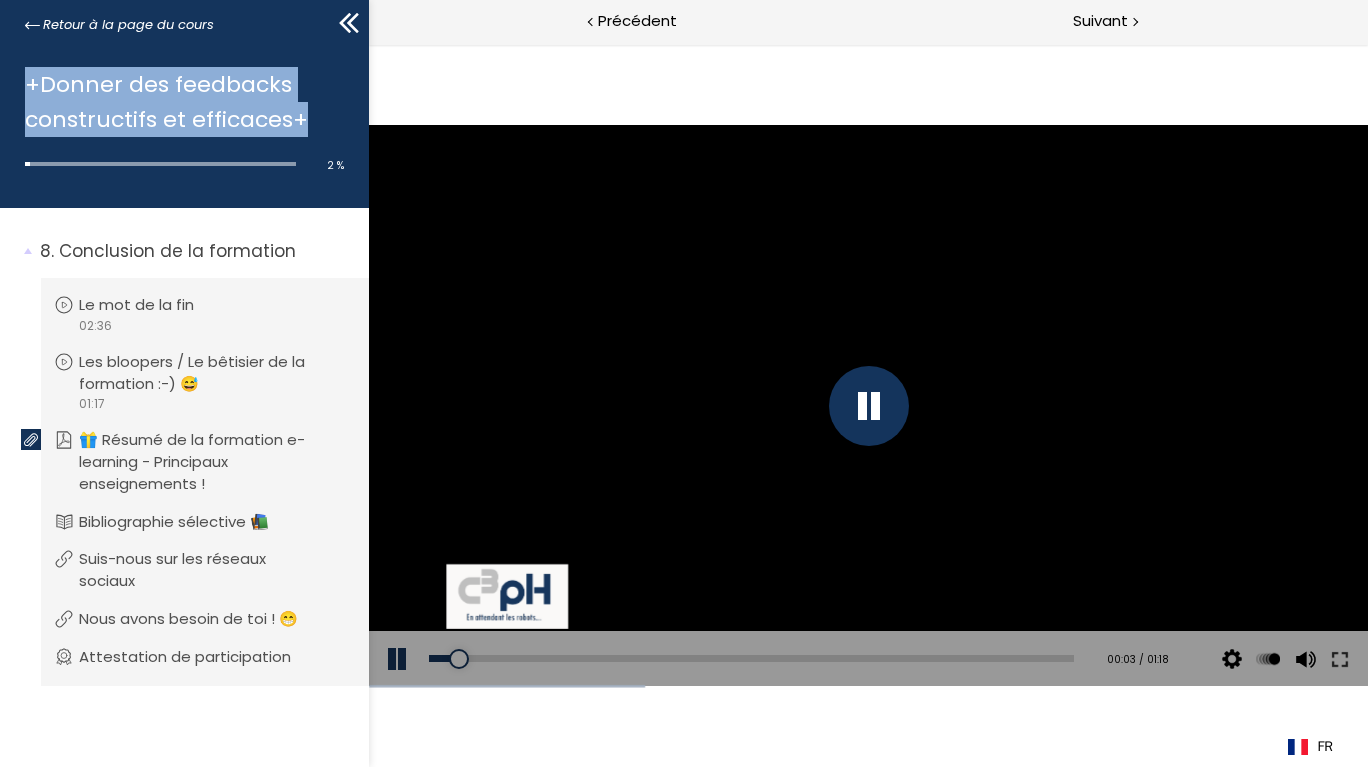 drag, startPoint x: 29, startPoint y: 85, endPoint x: 320, endPoint y: 126, distance: 293.8741 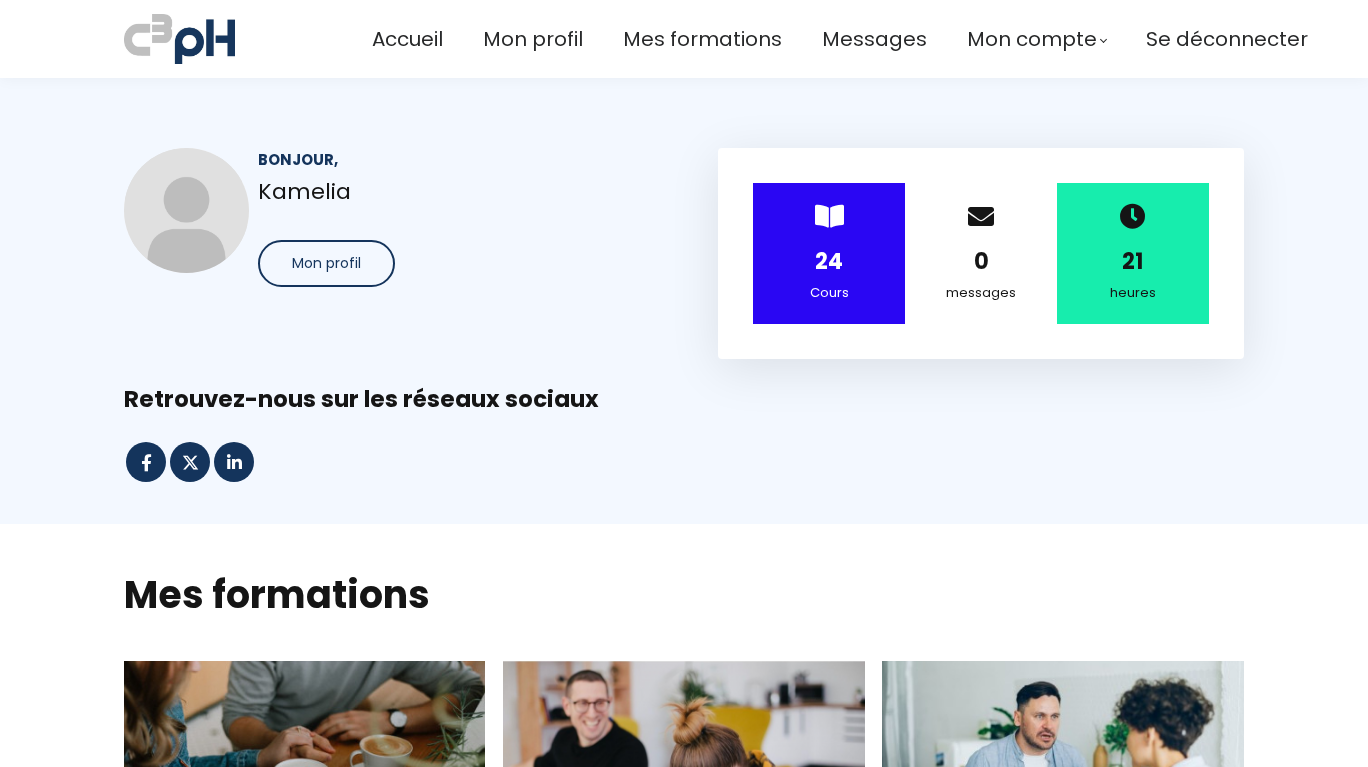 scroll, scrollTop: 0, scrollLeft: 0, axis: both 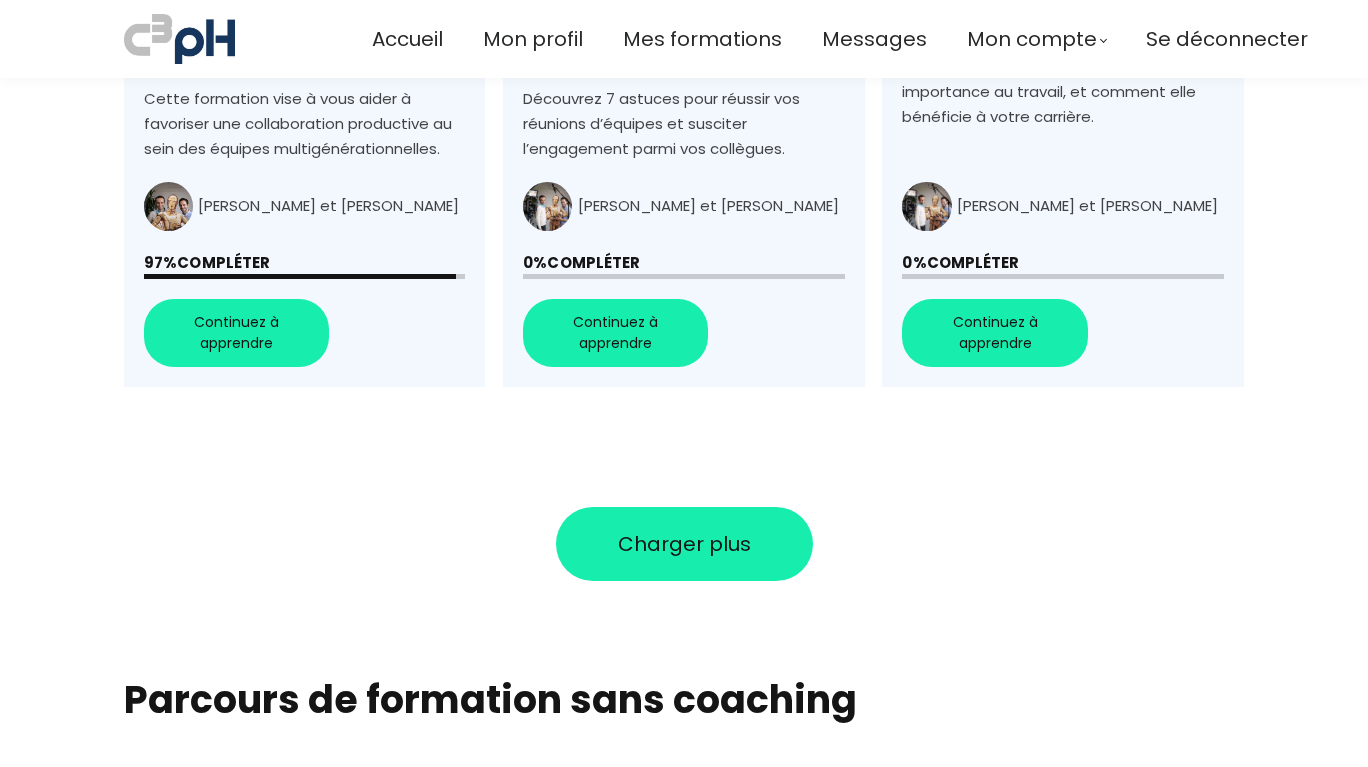 click on "tout
mon
Pas encore inscrit
nouveau
populaire
gratuit
auteurs
C3pH
Dominic et Nicolas
categories
*Formation 1 - Gestion du temps
*Formation 1 - Time and priorities management (ENGLISH)
*Formation 2 - Feedback/Rétroaction constructive
*Formation 3 - Transition expert à gestionnaire
*Formation 4 - Fidéliser et mobiliser
Forfaits            2%" at bounding box center [684, -218] 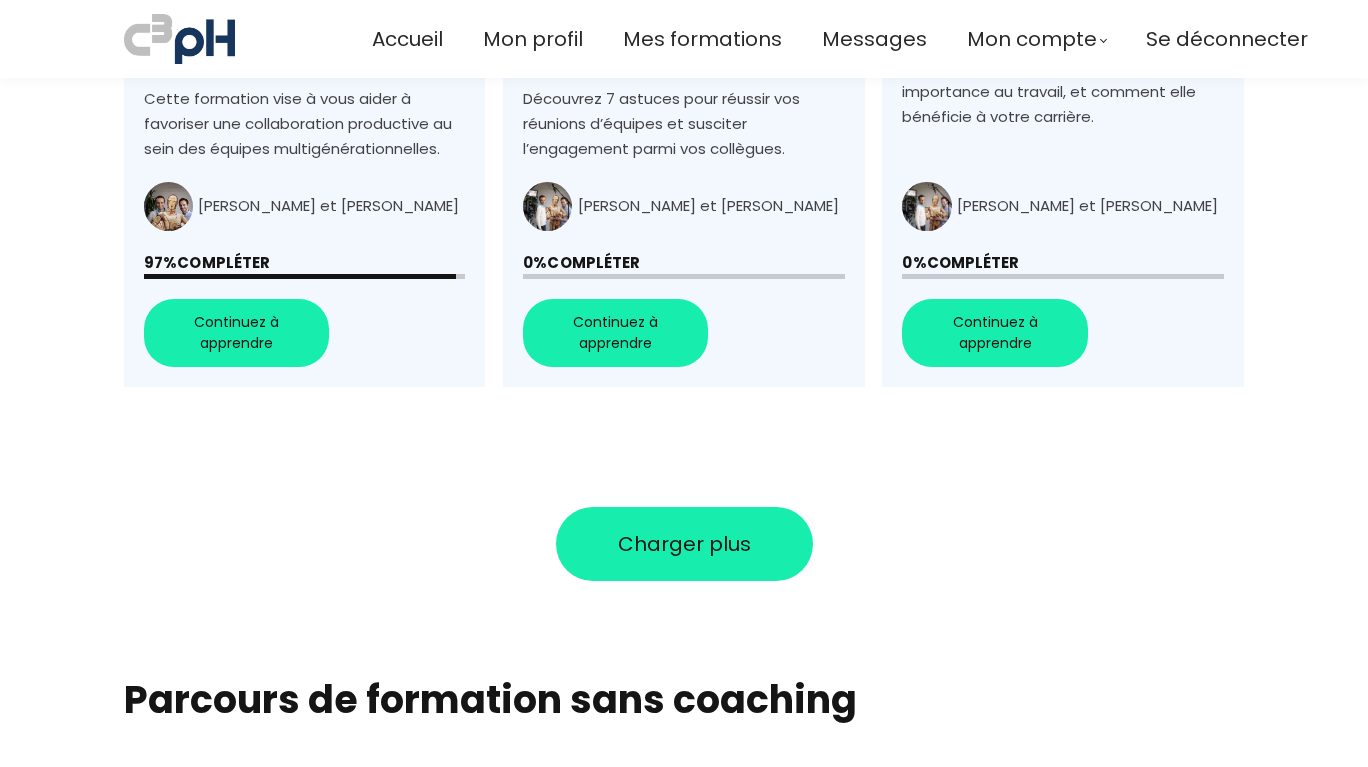 scroll, scrollTop: 1864, scrollLeft: 0, axis: vertical 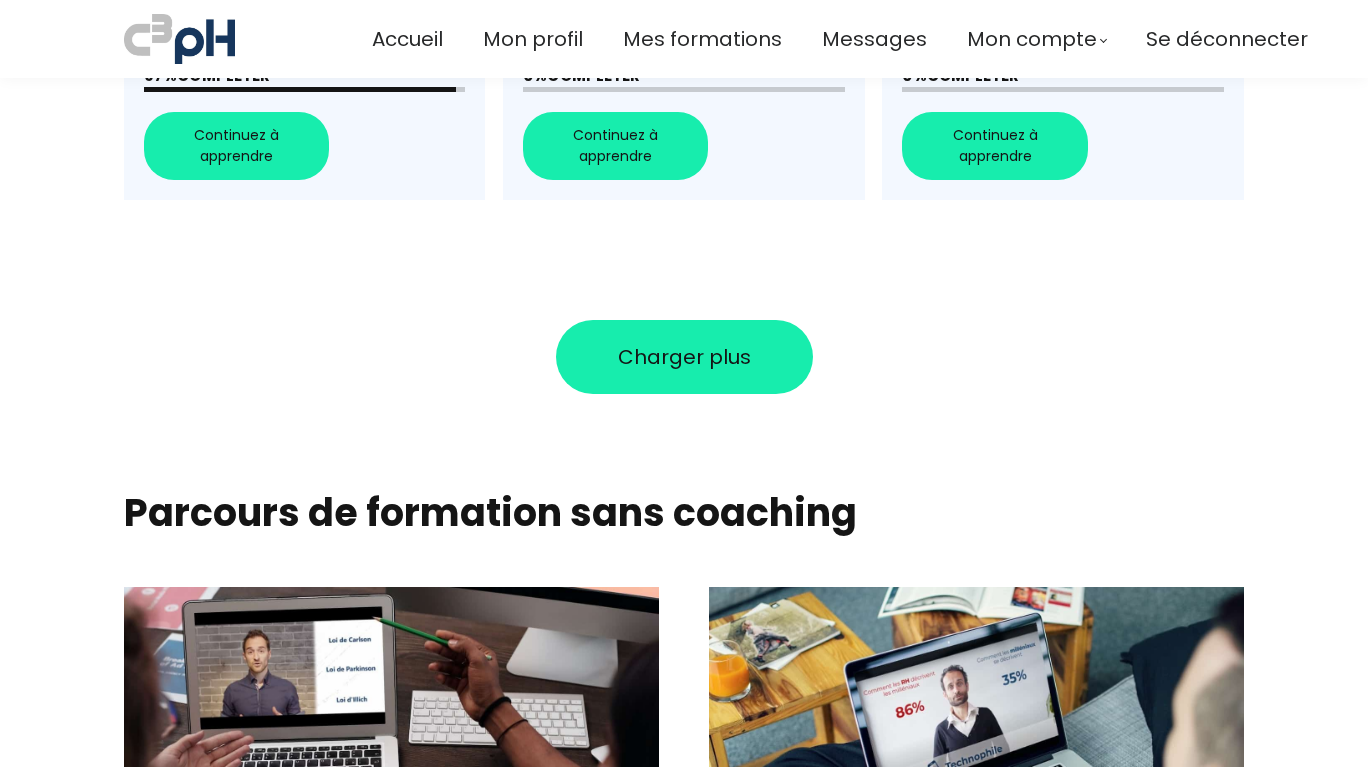 click on "Charger plus" at bounding box center (684, 357) 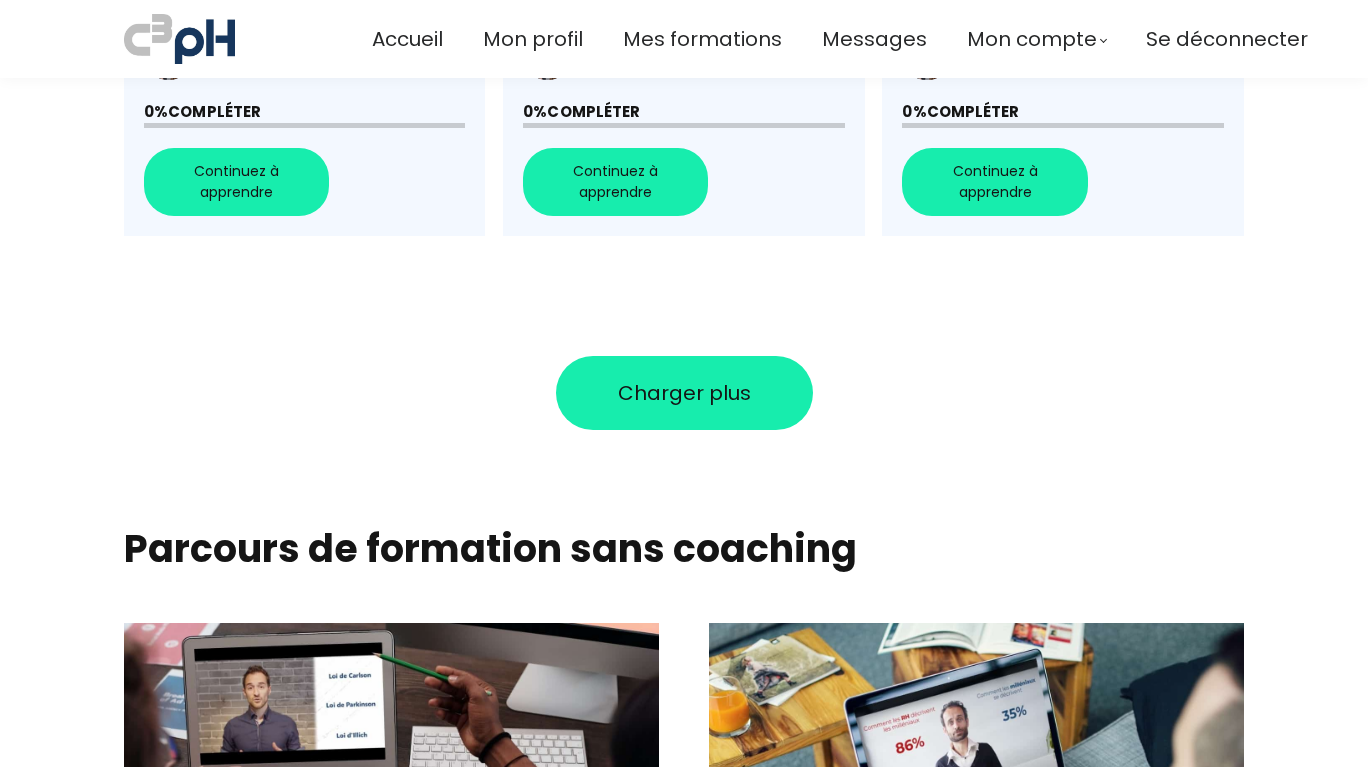 click on "Charger plus" at bounding box center (684, 393) 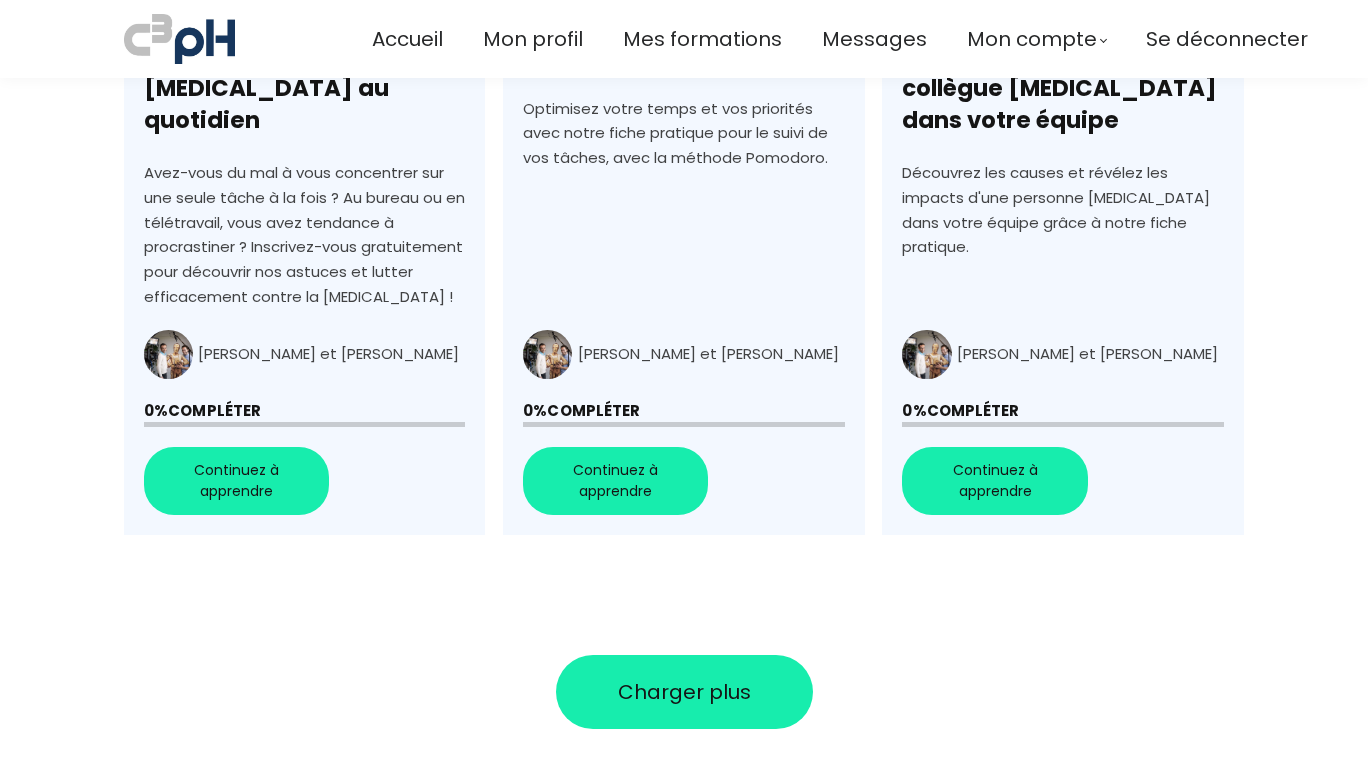scroll, scrollTop: 4679, scrollLeft: 0, axis: vertical 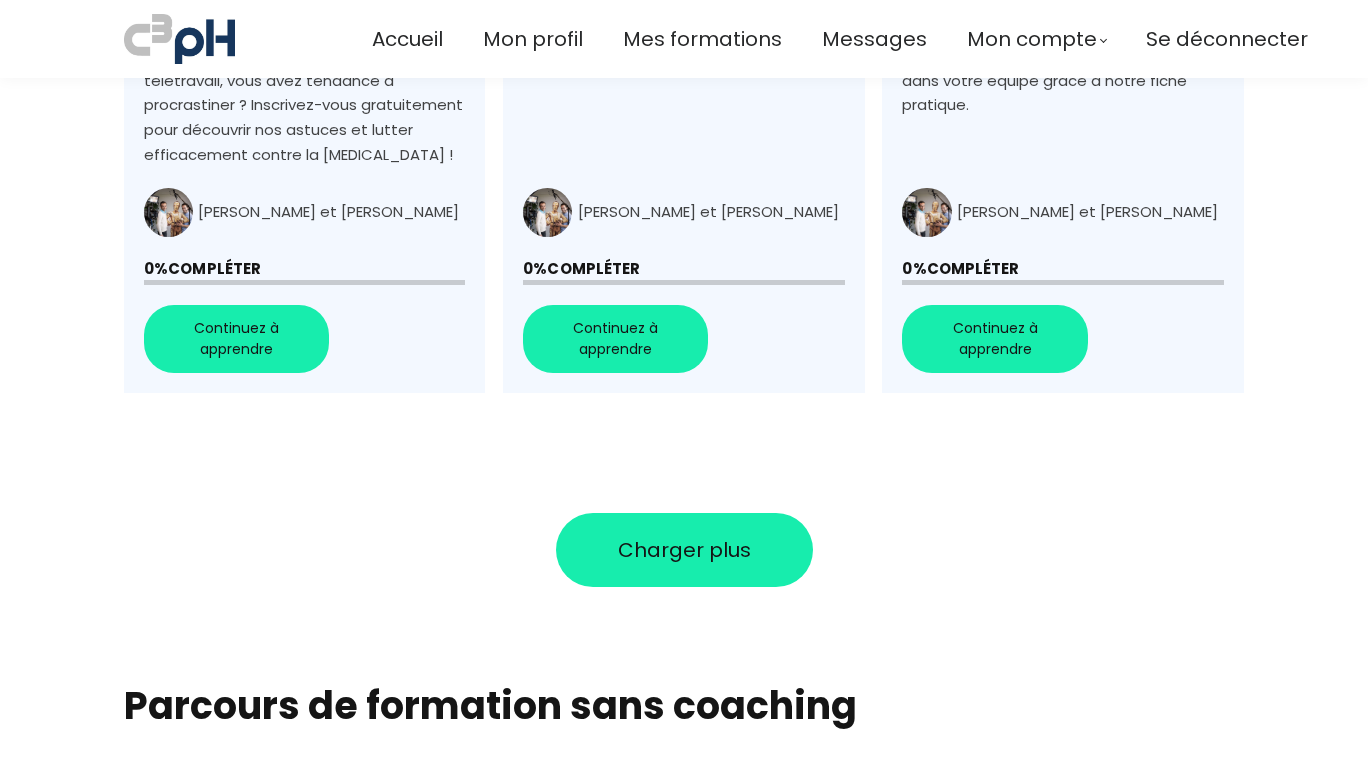 click on "Charger plus" at bounding box center [684, 550] 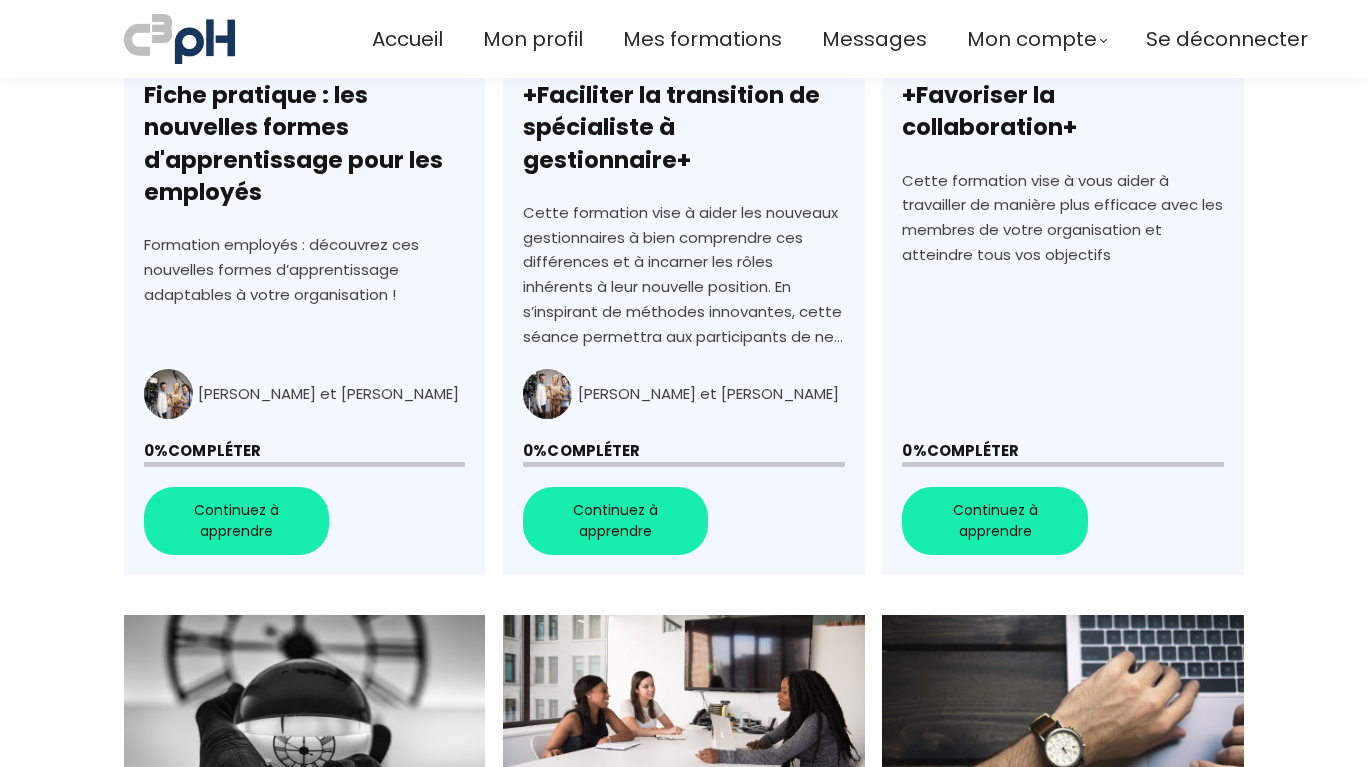 scroll, scrollTop: 5245, scrollLeft: 0, axis: vertical 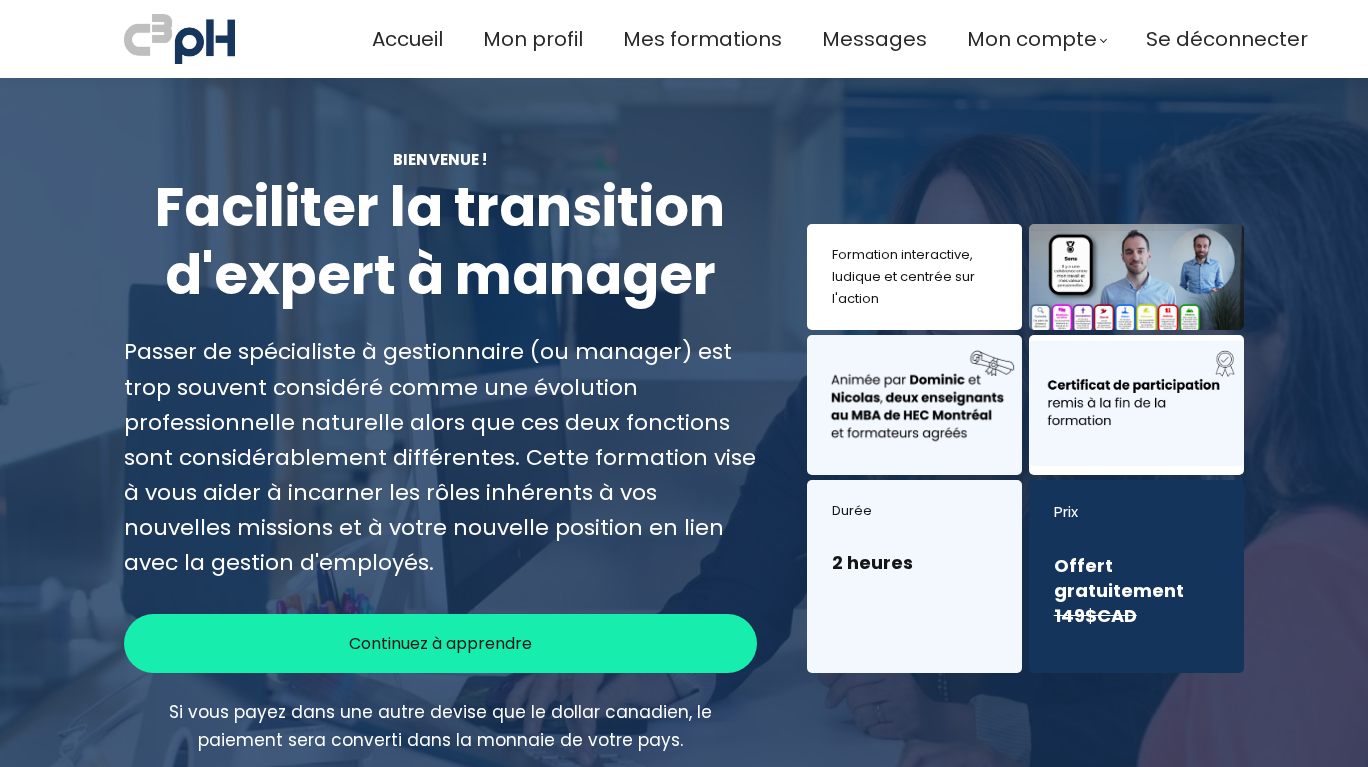 click on "Continuez à apprendre" at bounding box center [440, 643] 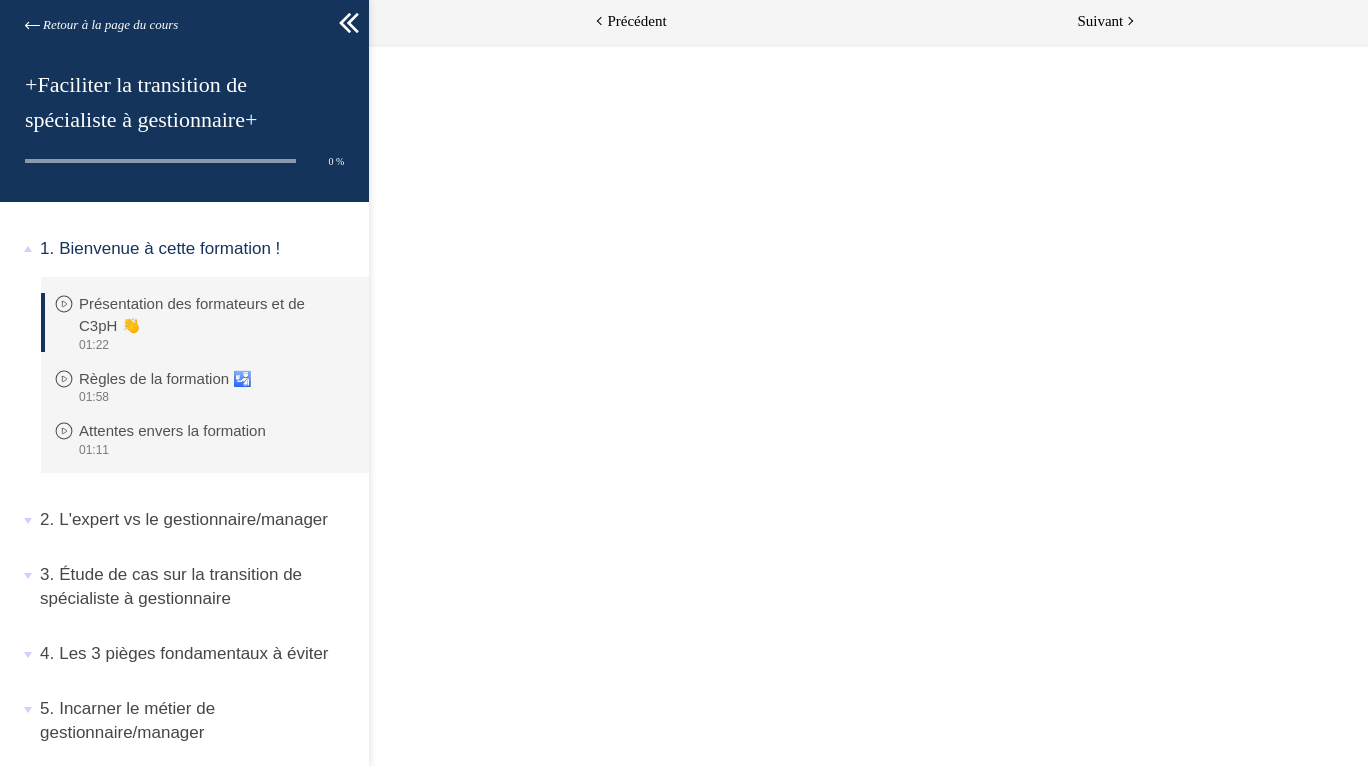 scroll, scrollTop: 0, scrollLeft: 0, axis: both 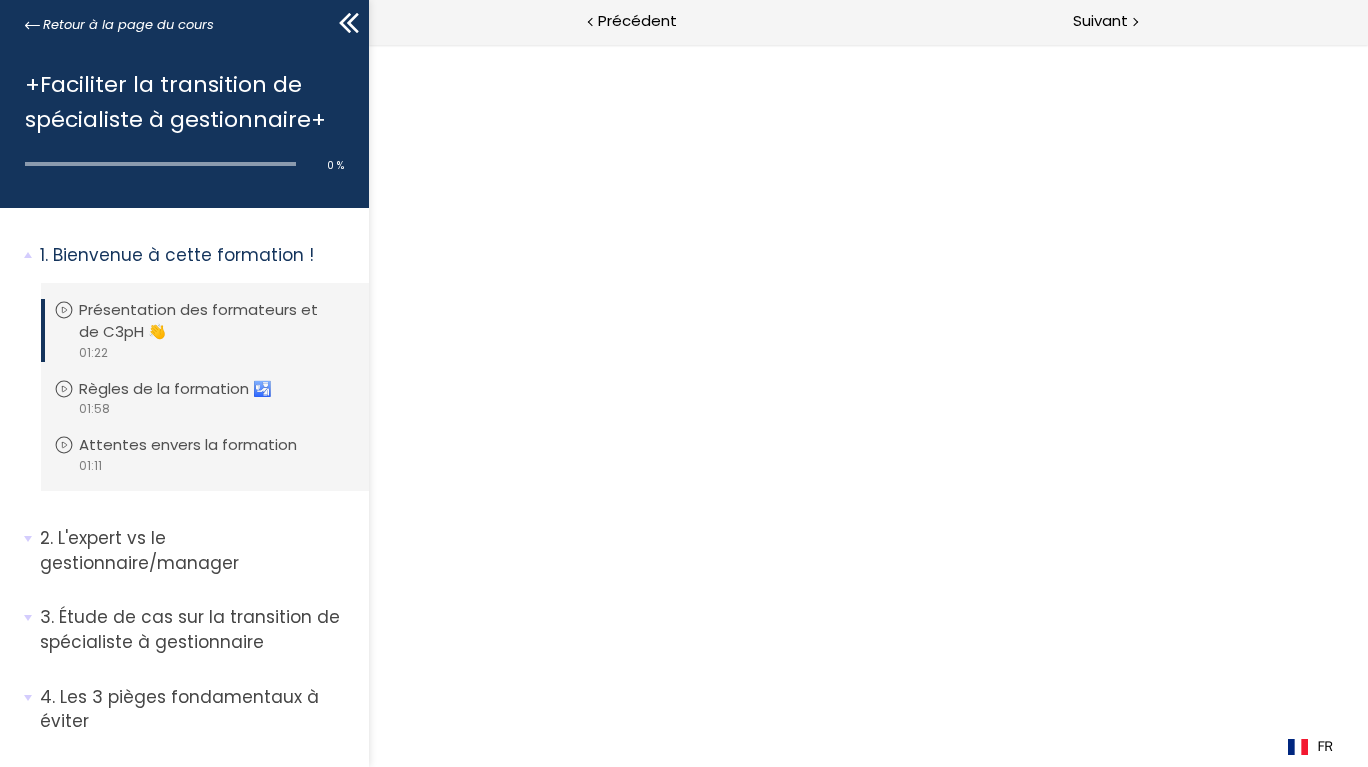 click on "Conclusion de la formation" at bounding box center (197, 910) 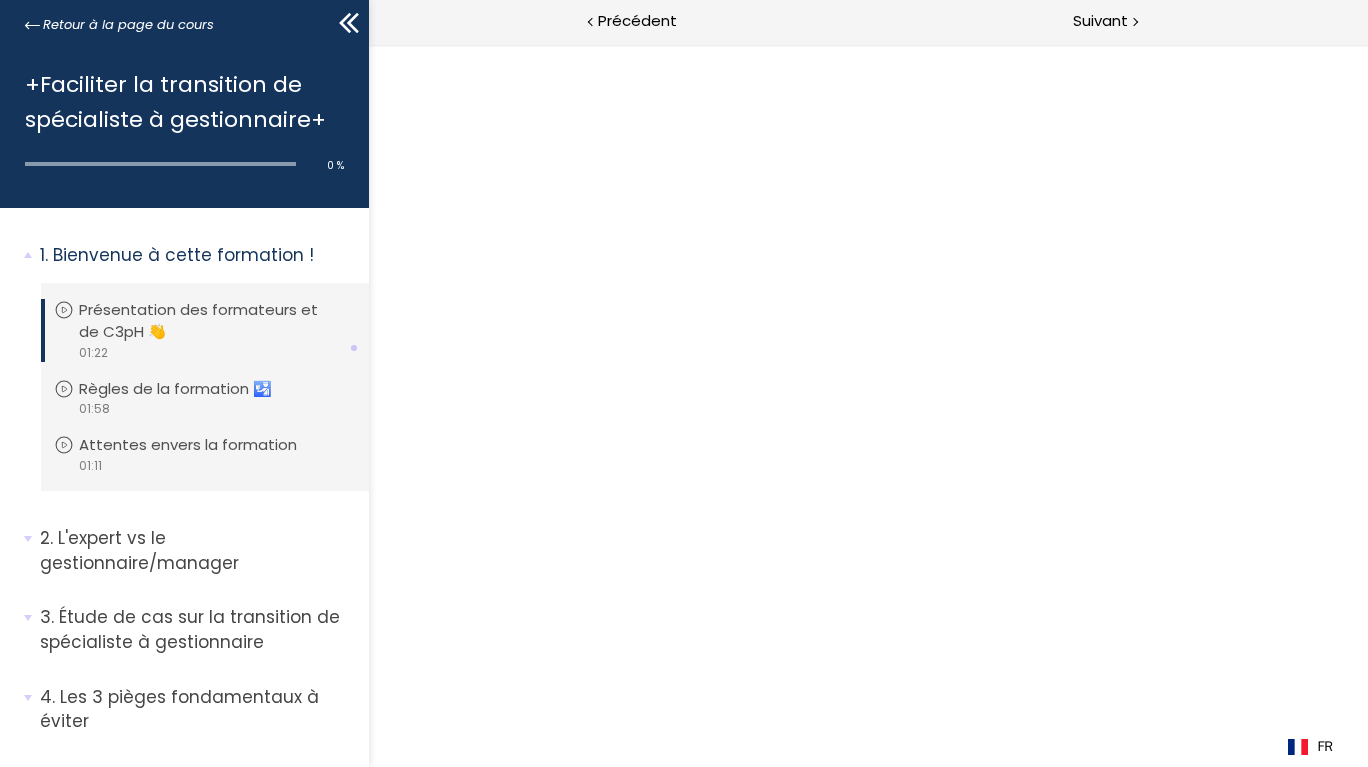 scroll, scrollTop: 228, scrollLeft: 0, axis: vertical 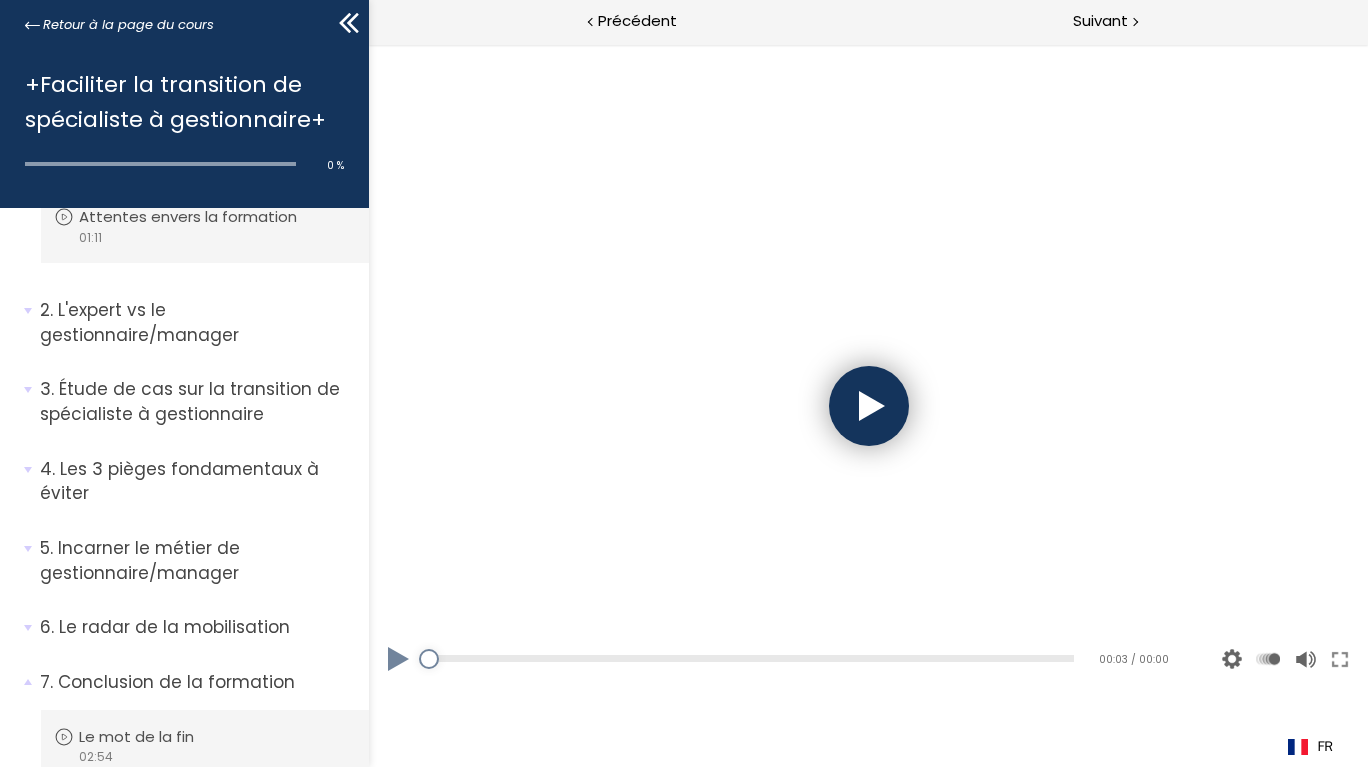 click on "+Faciliter la transition de spécialiste à gestionnaire+      0 %   complete" at bounding box center (184, 126) 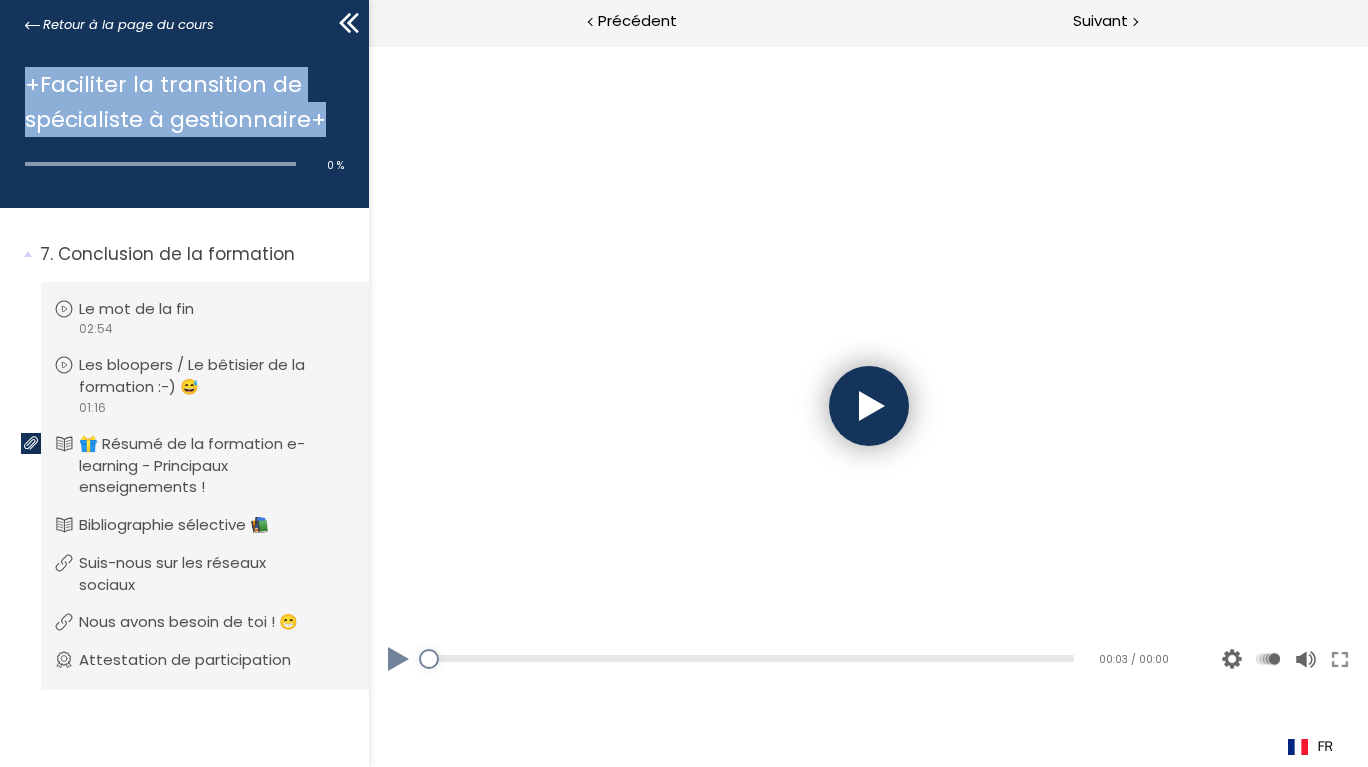 scroll, scrollTop: 0, scrollLeft: 0, axis: both 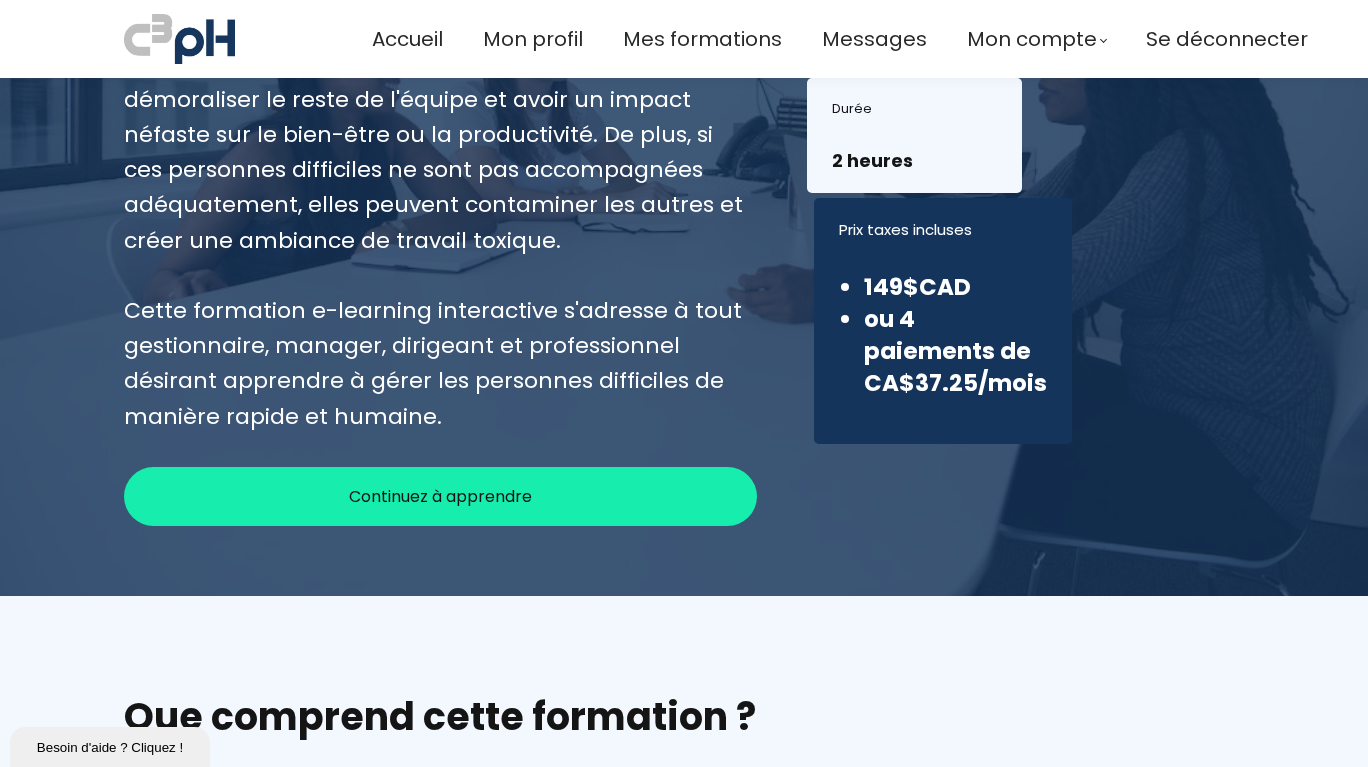 click on "Continuez à apprendre" at bounding box center [440, 496] 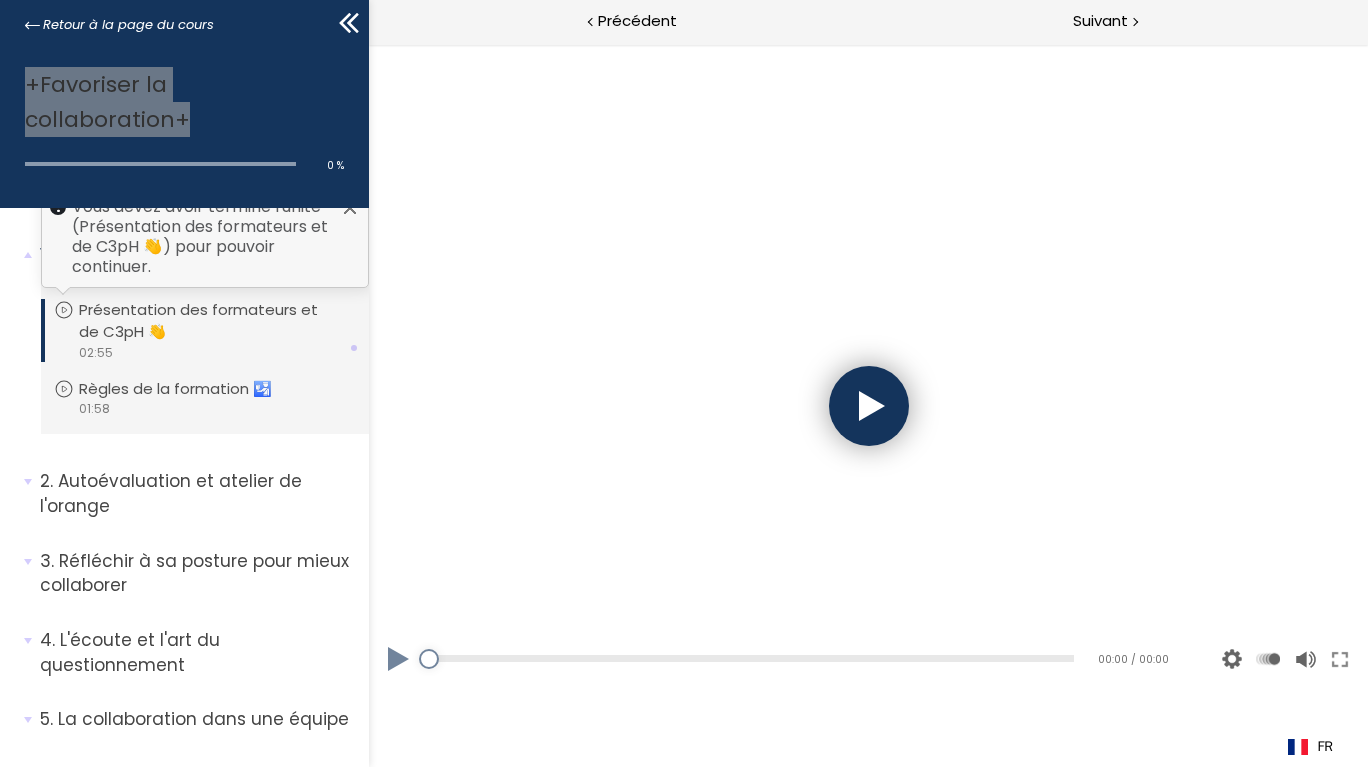 scroll, scrollTop: 0, scrollLeft: 0, axis: both 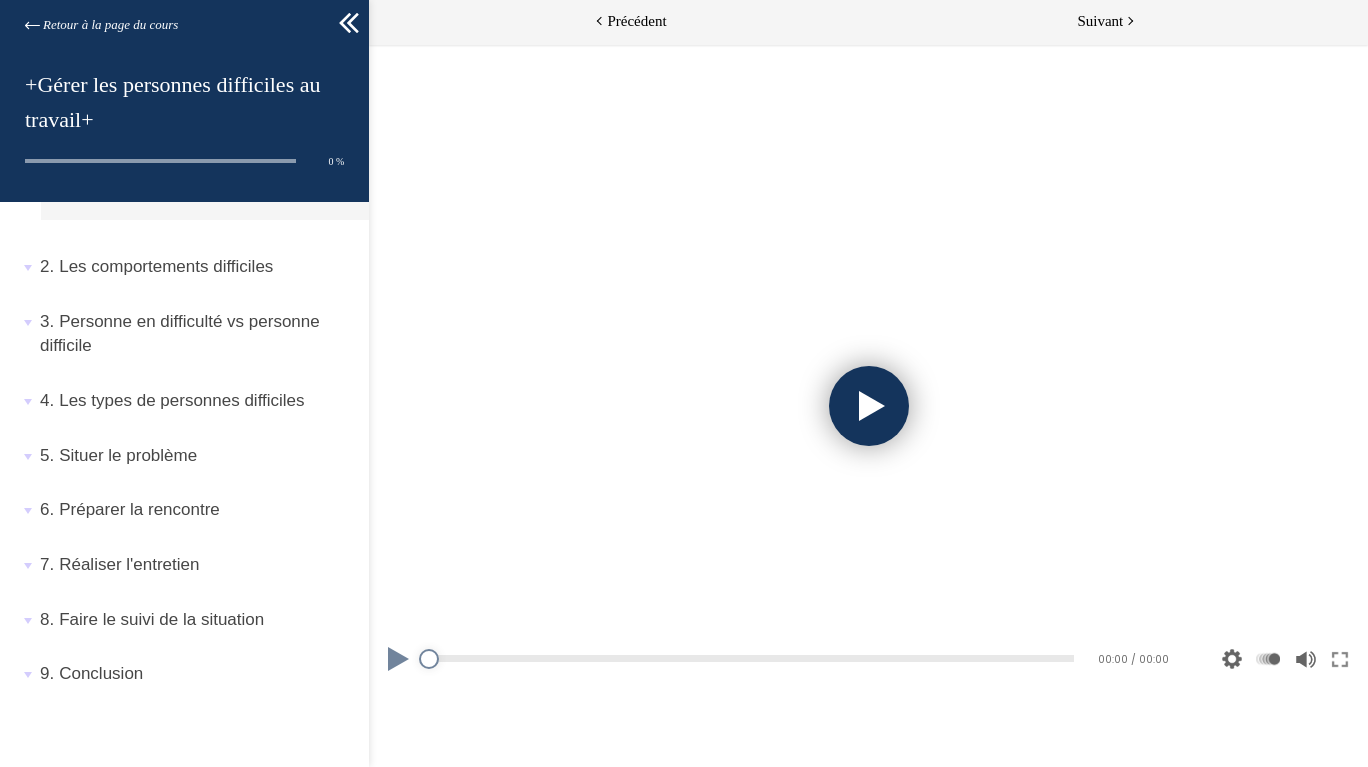 click on "9.   Conclusion" at bounding box center (197, 682) 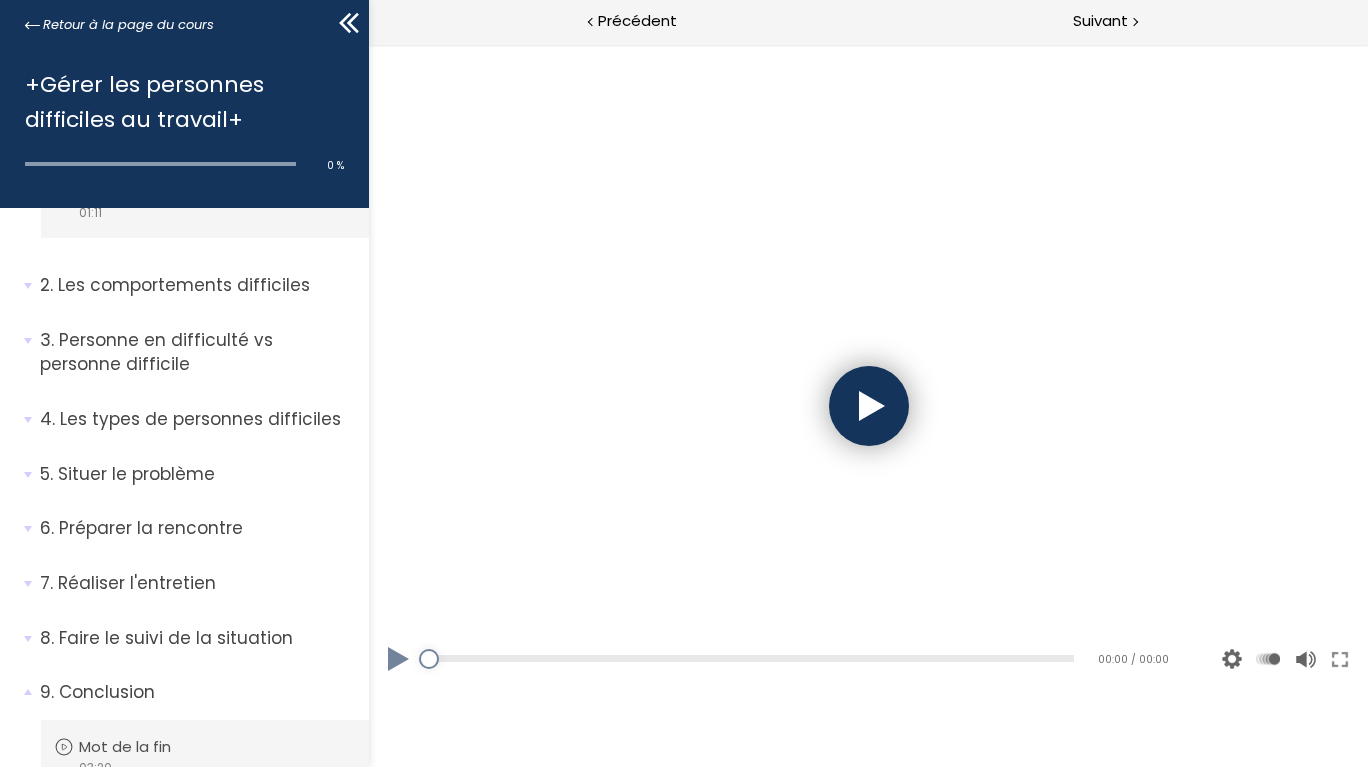 scroll, scrollTop: 550, scrollLeft: 0, axis: vertical 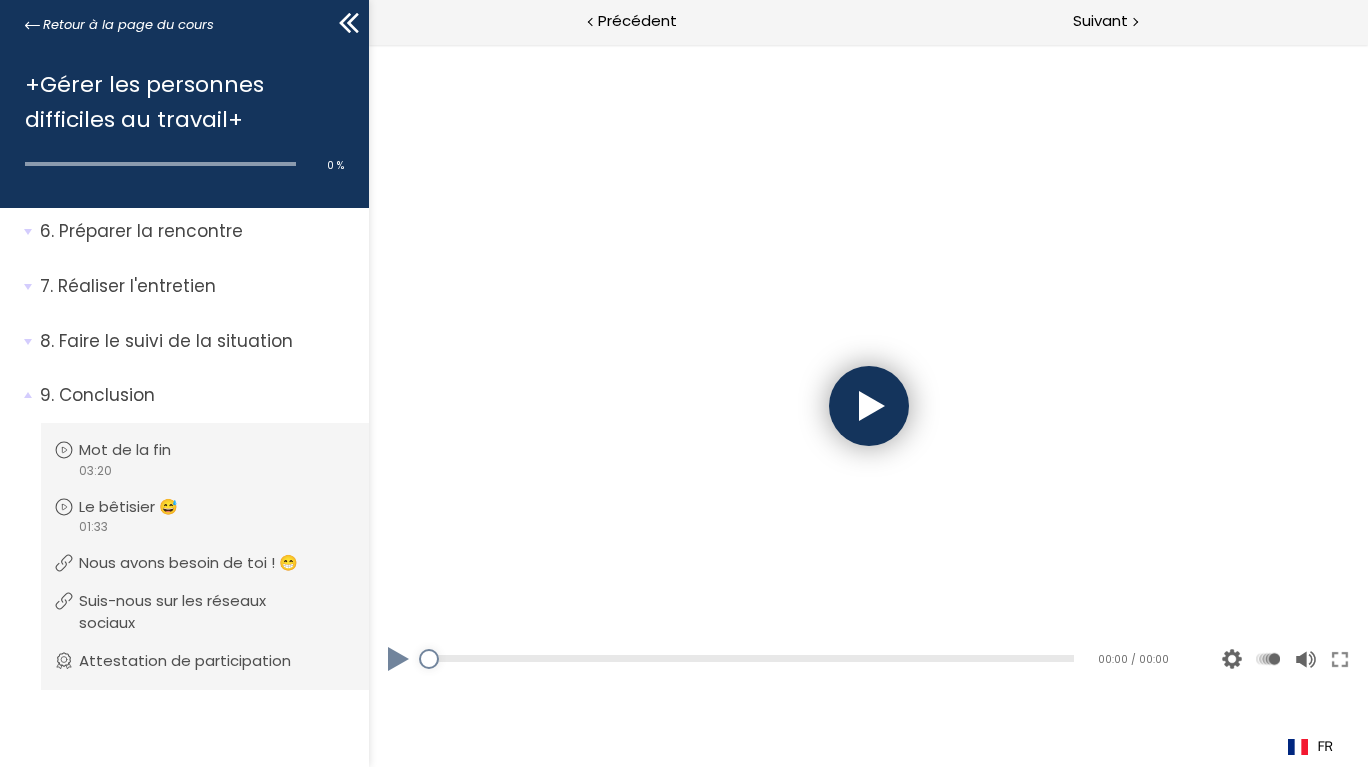 drag, startPoint x: 253, startPoint y: 101, endPoint x: 15, endPoint y: 86, distance: 238.47221 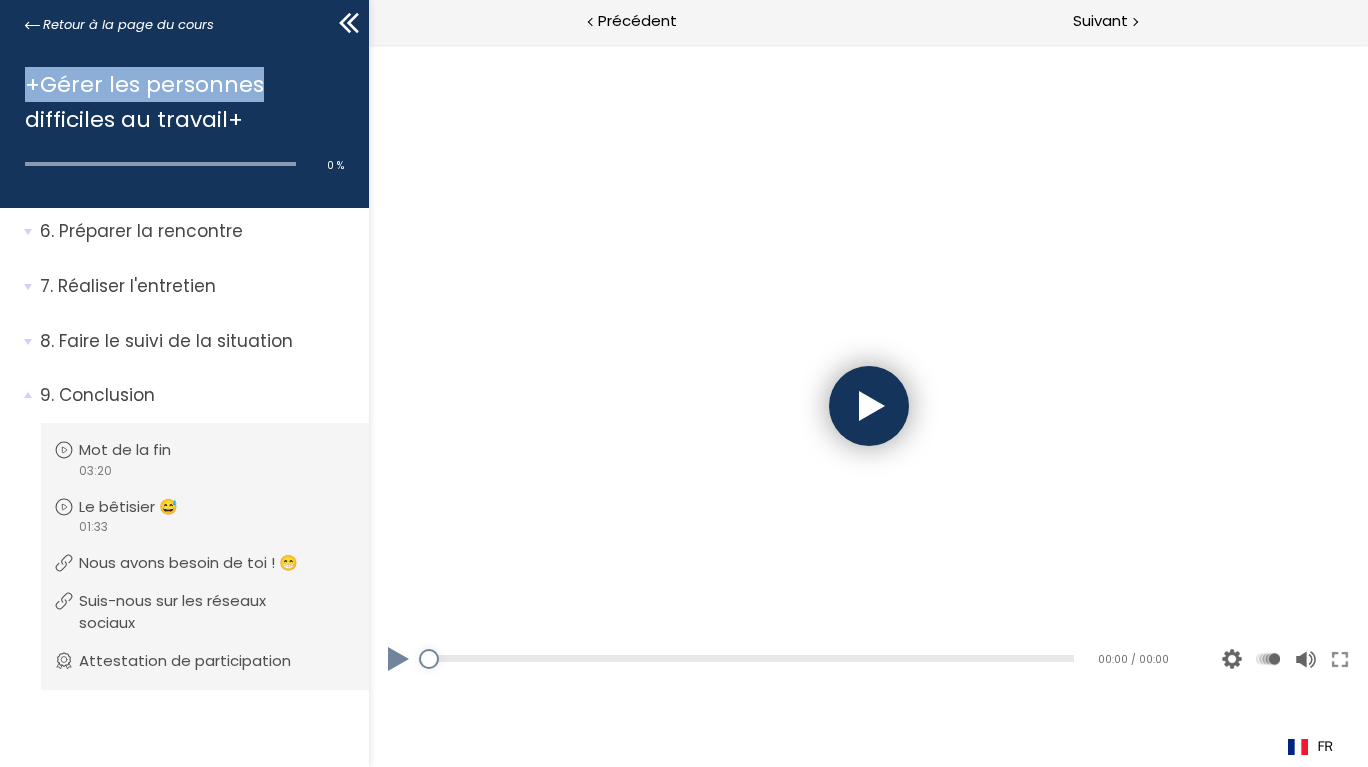drag, startPoint x: 202, startPoint y: 115, endPoint x: 16, endPoint y: 82, distance: 188.90474 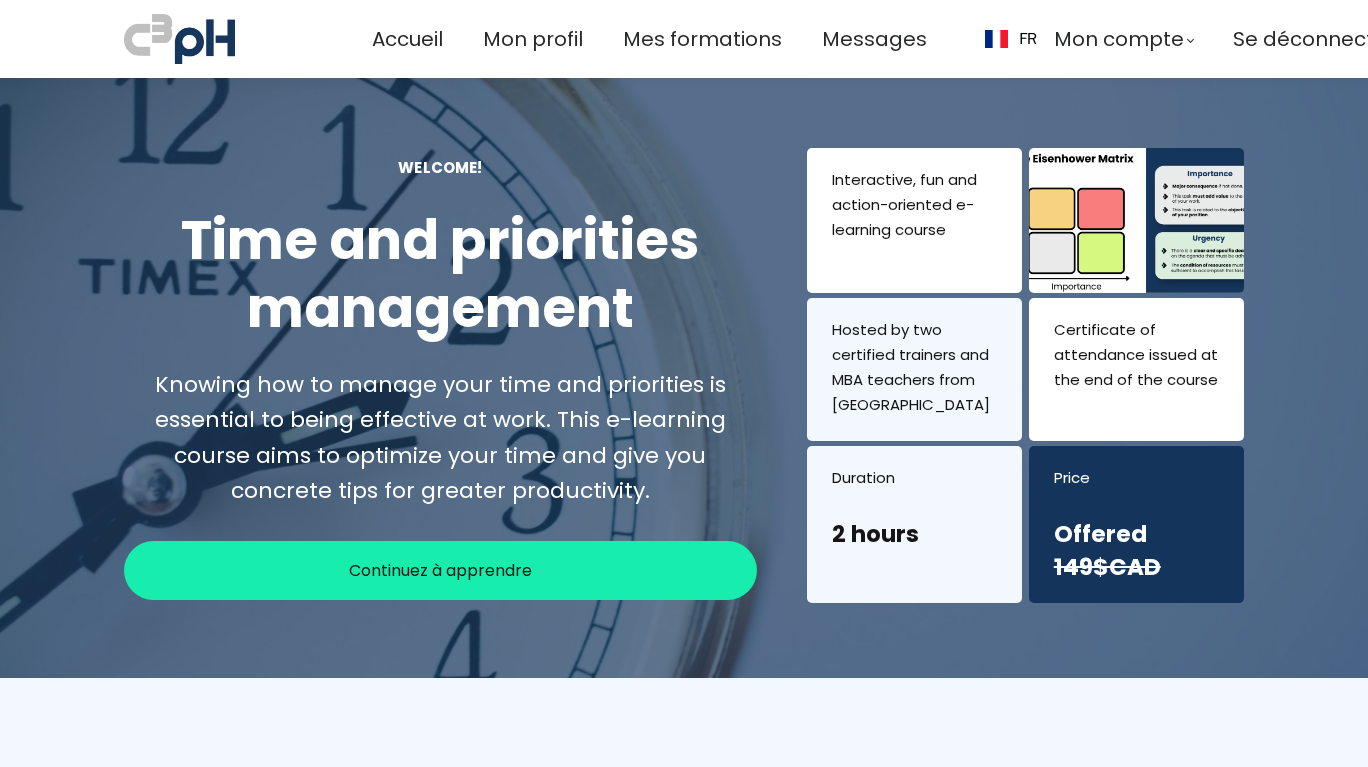 click on "Continuez à apprendre" at bounding box center [440, 570] 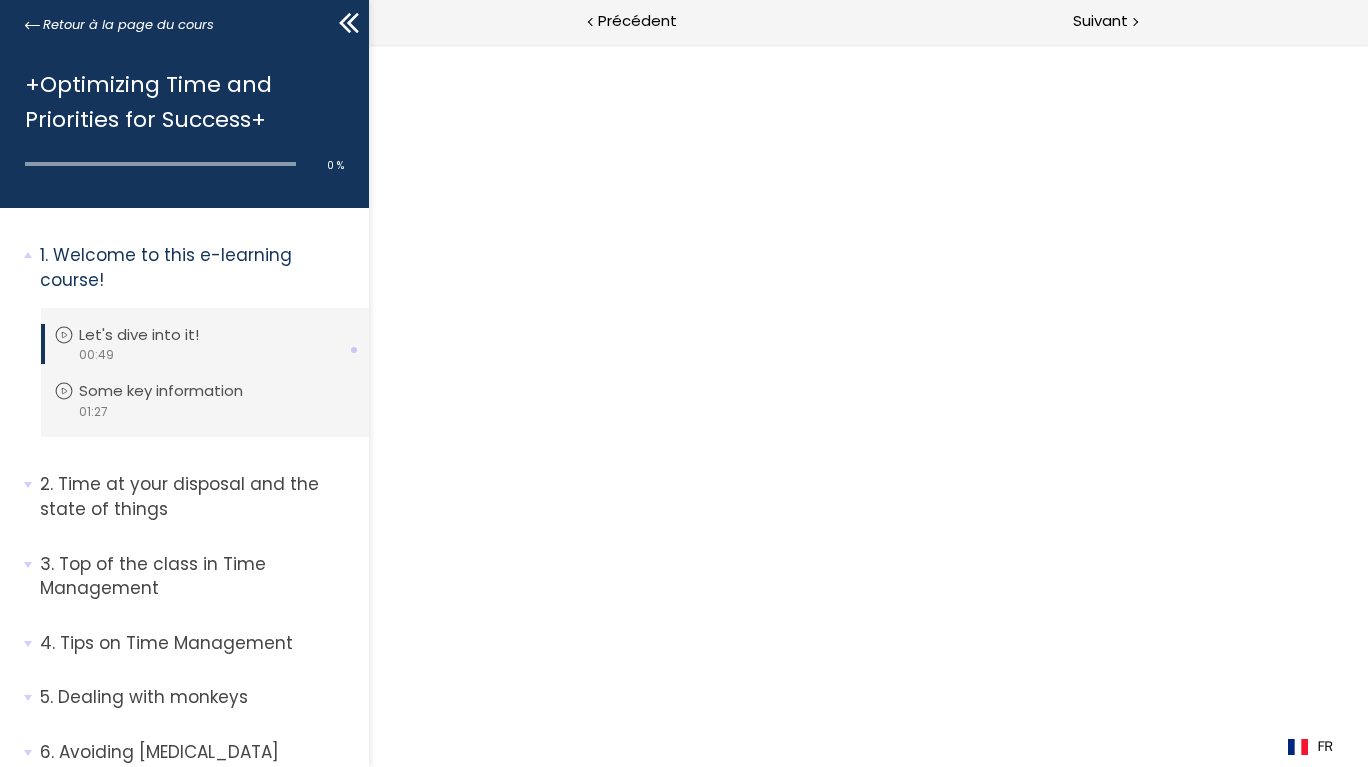 scroll, scrollTop: 0, scrollLeft: 0, axis: both 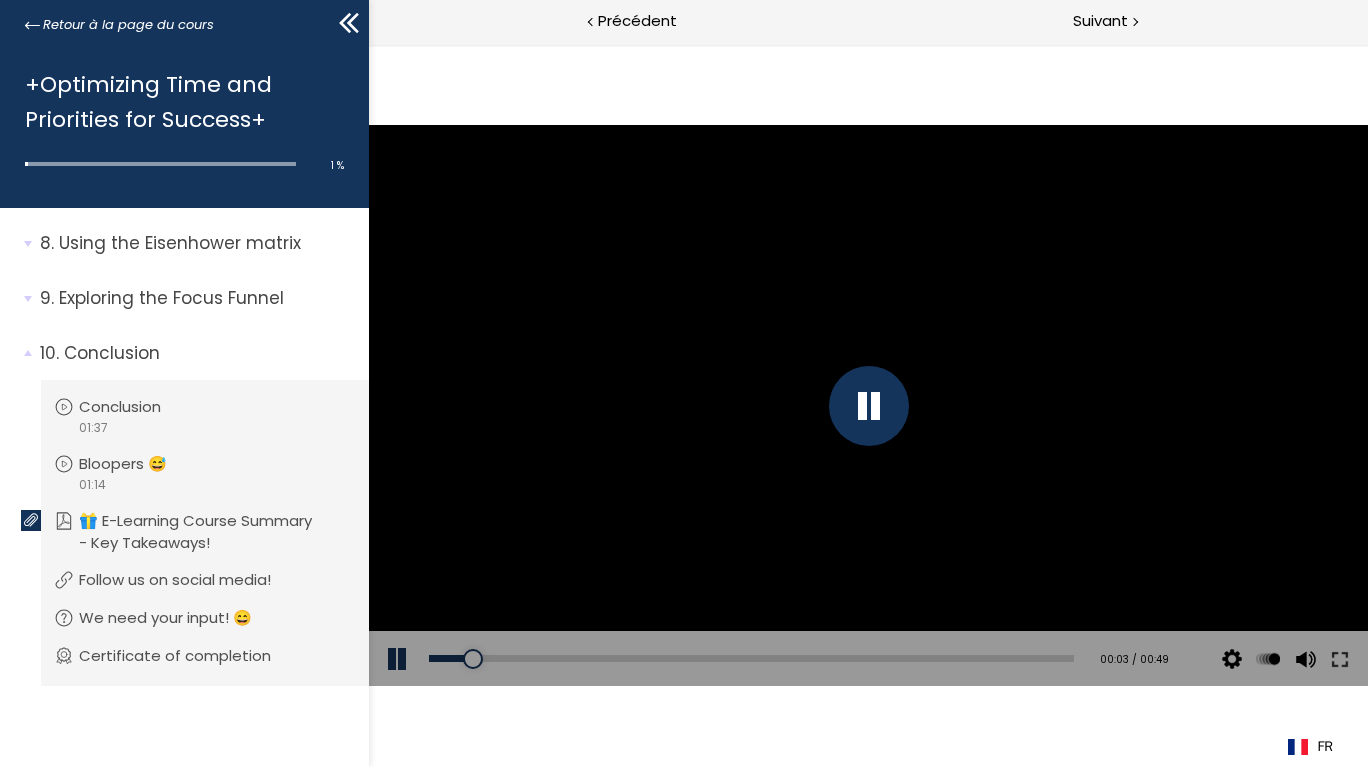 click at bounding box center (869, 406) 